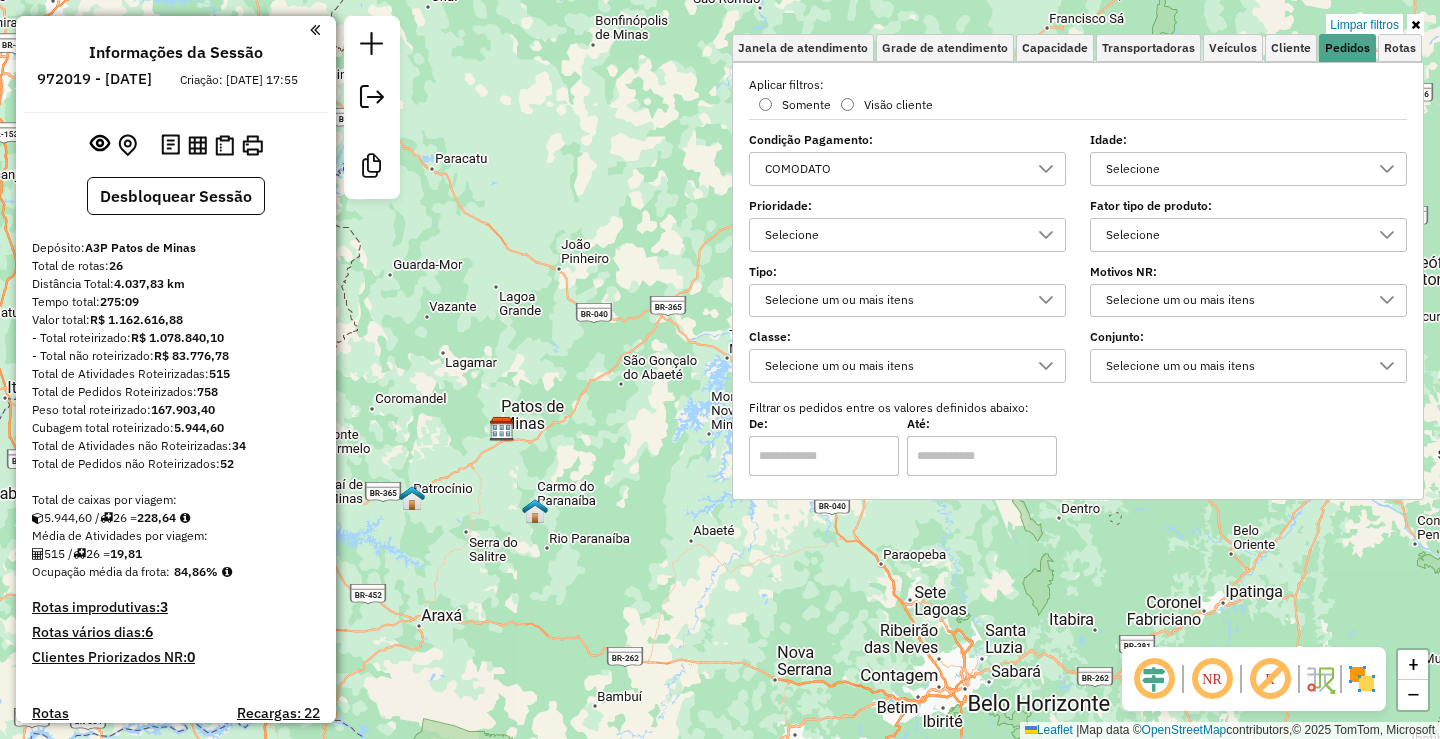 scroll, scrollTop: 0, scrollLeft: 0, axis: both 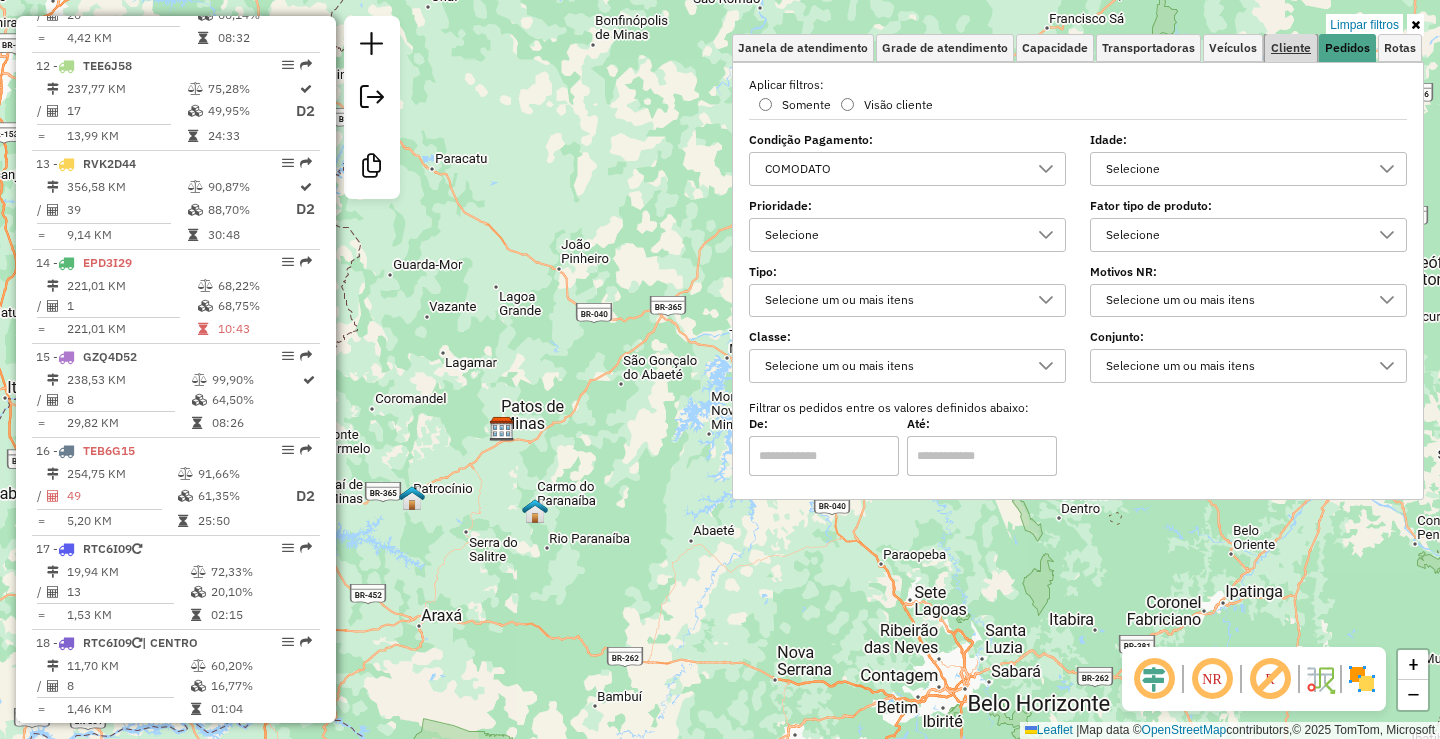 click on "Cliente" at bounding box center (1291, 48) 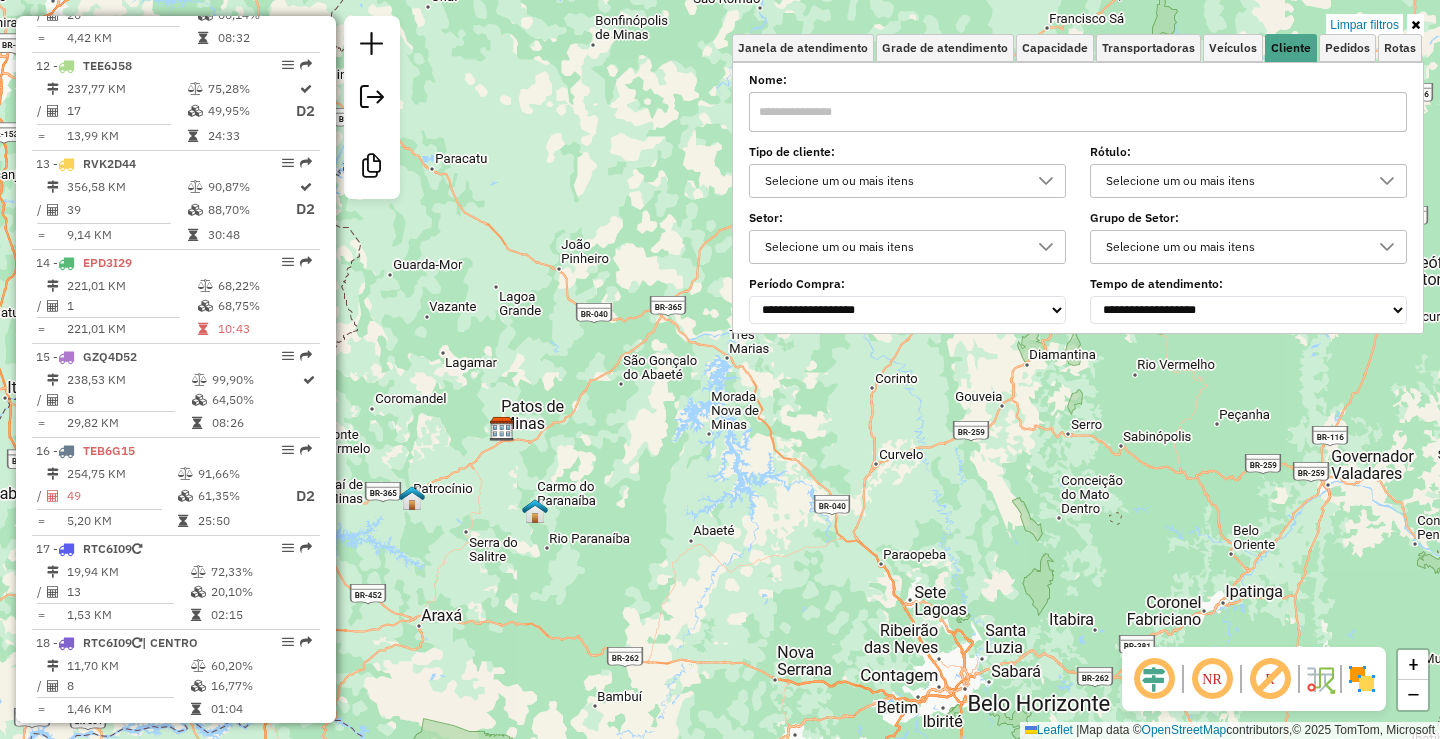 click on "Selecione um ou mais itens" at bounding box center (892, 181) 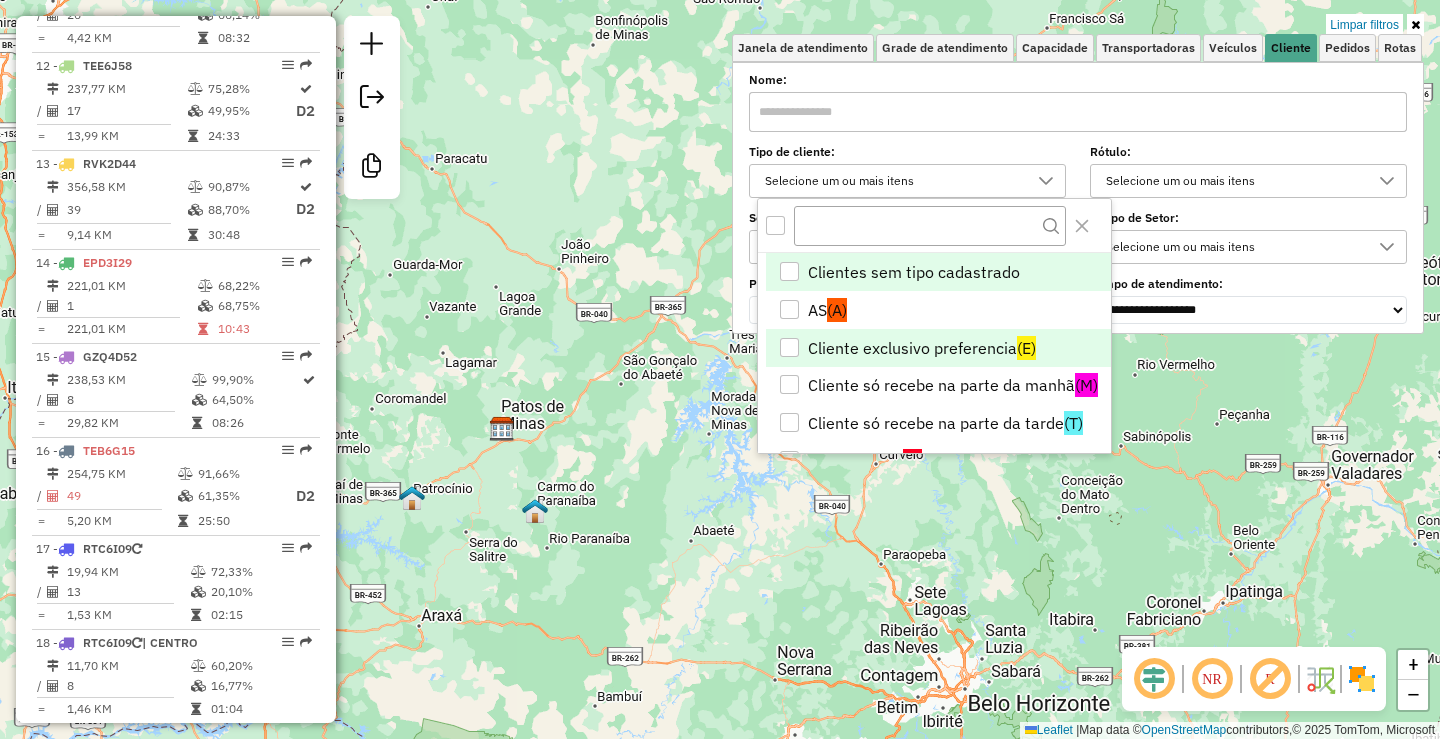scroll, scrollTop: 12, scrollLeft: 69, axis: both 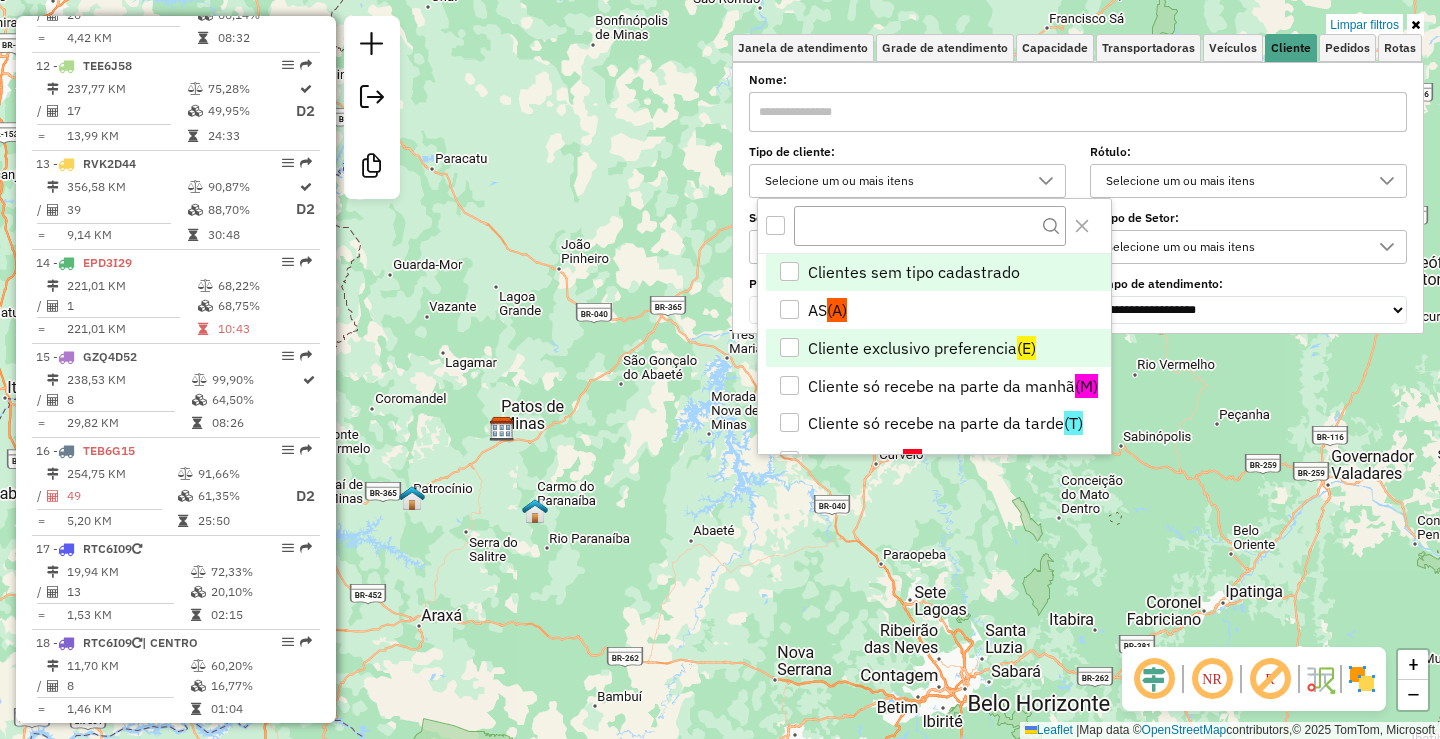 click on "Cliente exclusivo preferencia   (E)" at bounding box center (938, 348) 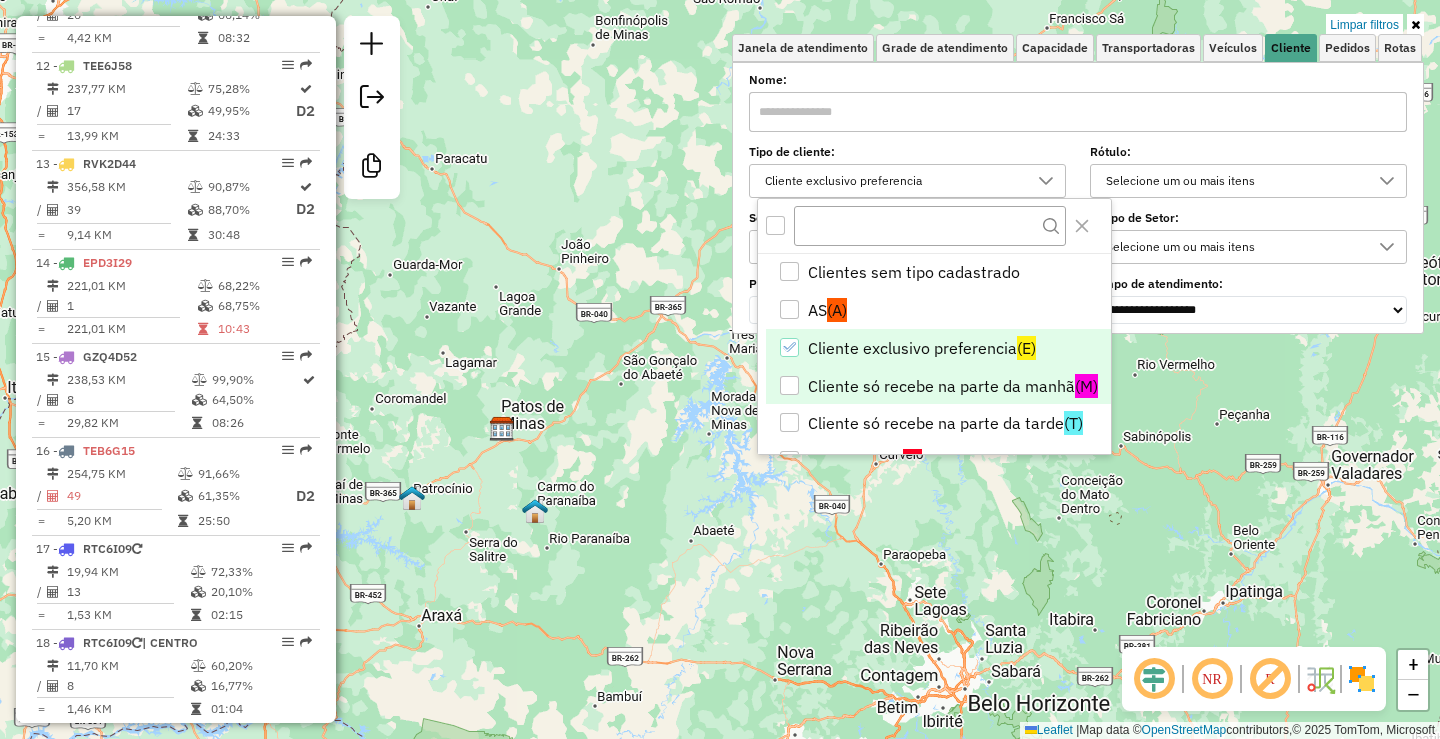 click on "Cliente só recebe na parte da manhã  (M)" at bounding box center [938, 386] 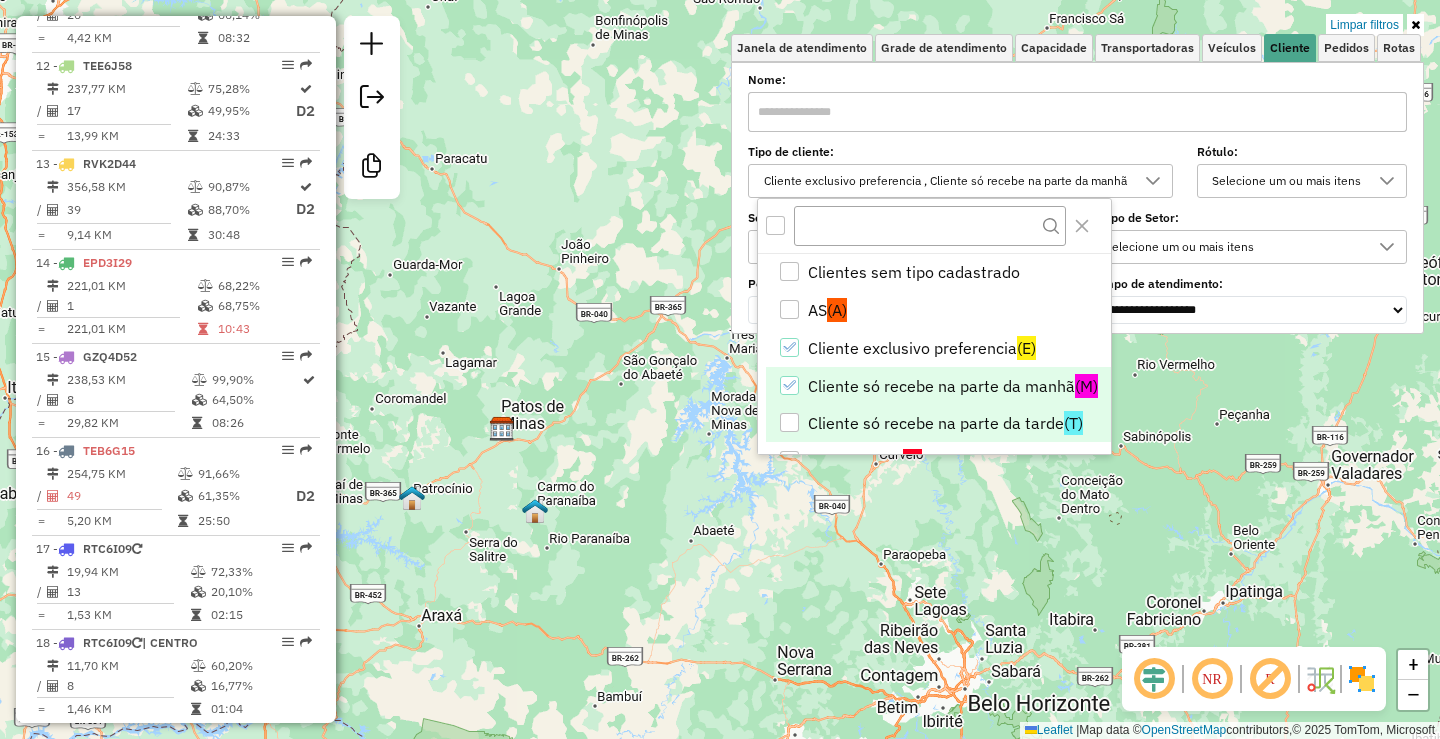 click on "Cliente só recebe na parte da tarde  (T)" at bounding box center [938, 423] 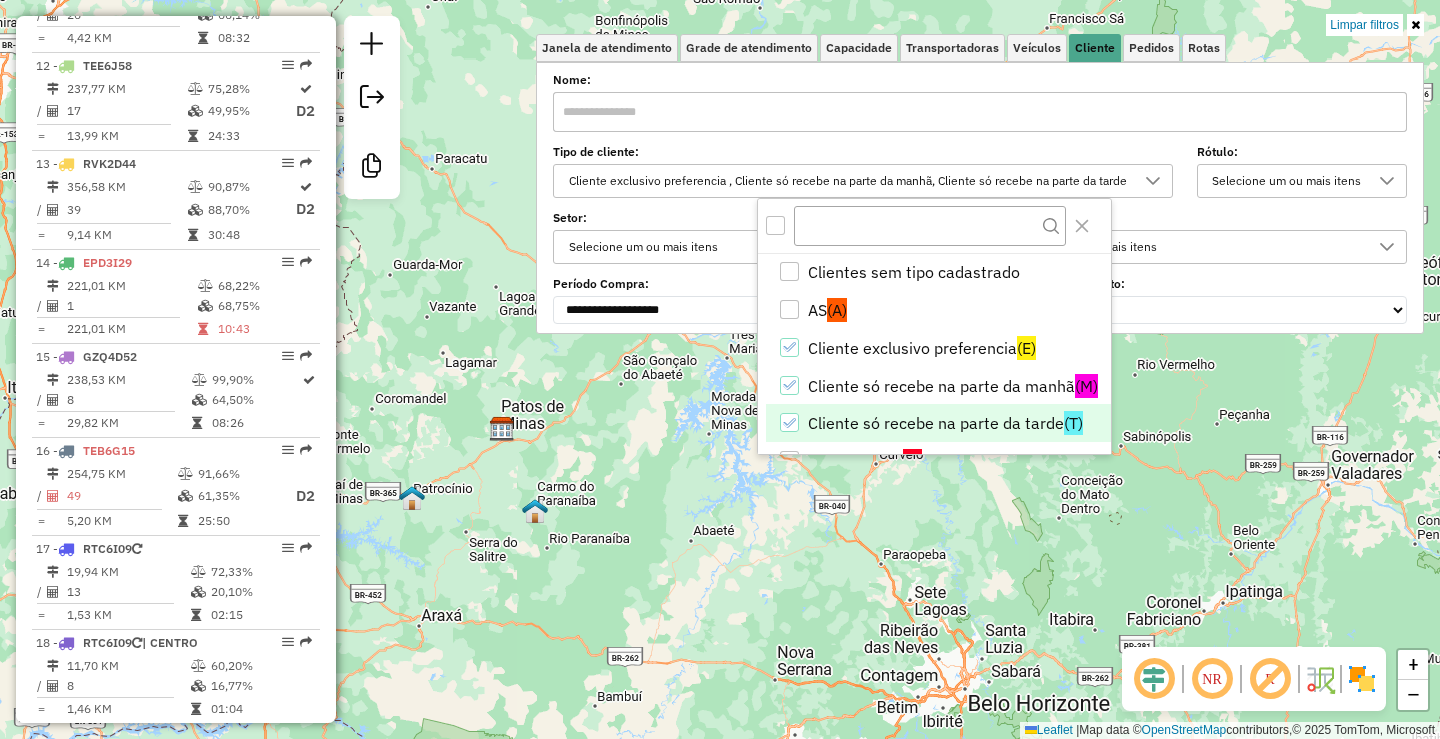click on "Limpar filtros Janela de atendimento Grade de atendimento Capacidade Transportadoras Veículos Cliente Pedidos  Rotas Selecione os dias de semana para filtrar as janelas de atendimento  Seg   Ter   Qua   Qui   Sex   Sáb   Dom  Informe o período da janela de atendimento: De: Até:  Filtrar exatamente a janela do cliente  Considerar janela de atendimento padrão  Selecione os dias de semana para filtrar as grades de atendimento  Seg   Ter   Qua   Qui   Sex   Sáb   Dom   Considerar clientes sem dia de atendimento cadastrado  Clientes fora do dia de atendimento selecionado Filtrar as atividades entre os valores definidos abaixo:  Peso mínimo:   Peso máximo:   Cubagem mínima:   Cubagem máxima:   De:   Até:  Filtrar as atividades entre o tempo de atendimento definido abaixo:  De:   Até:   Considerar capacidade total dos clientes não roteirizados Transportadora: Selecione um ou mais itens Tipo de veículo: Selecione um ou mais itens Veículo: Selecione um ou mais itens Motorista: Selecione um ou mais itens" 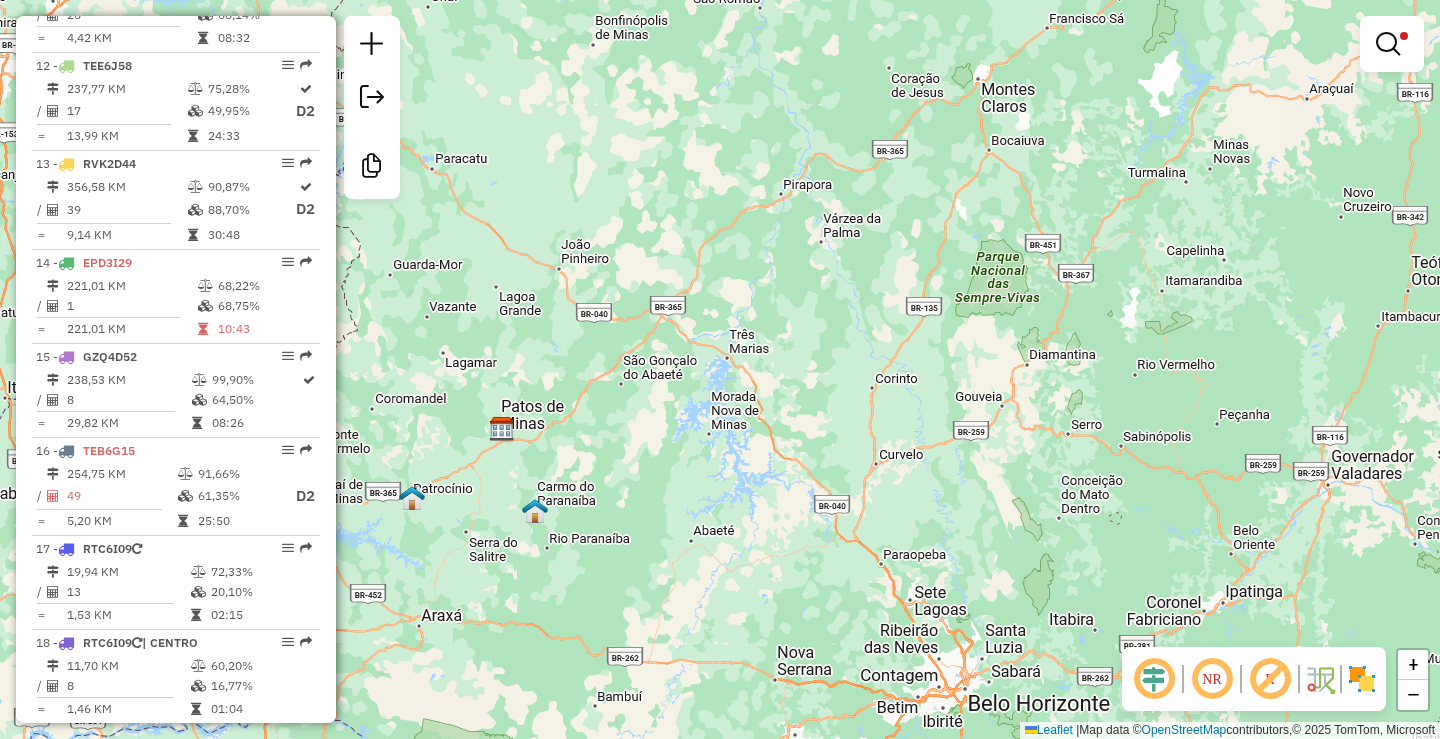 drag, startPoint x: 743, startPoint y: 482, endPoint x: 1062, endPoint y: 295, distance: 369.7702 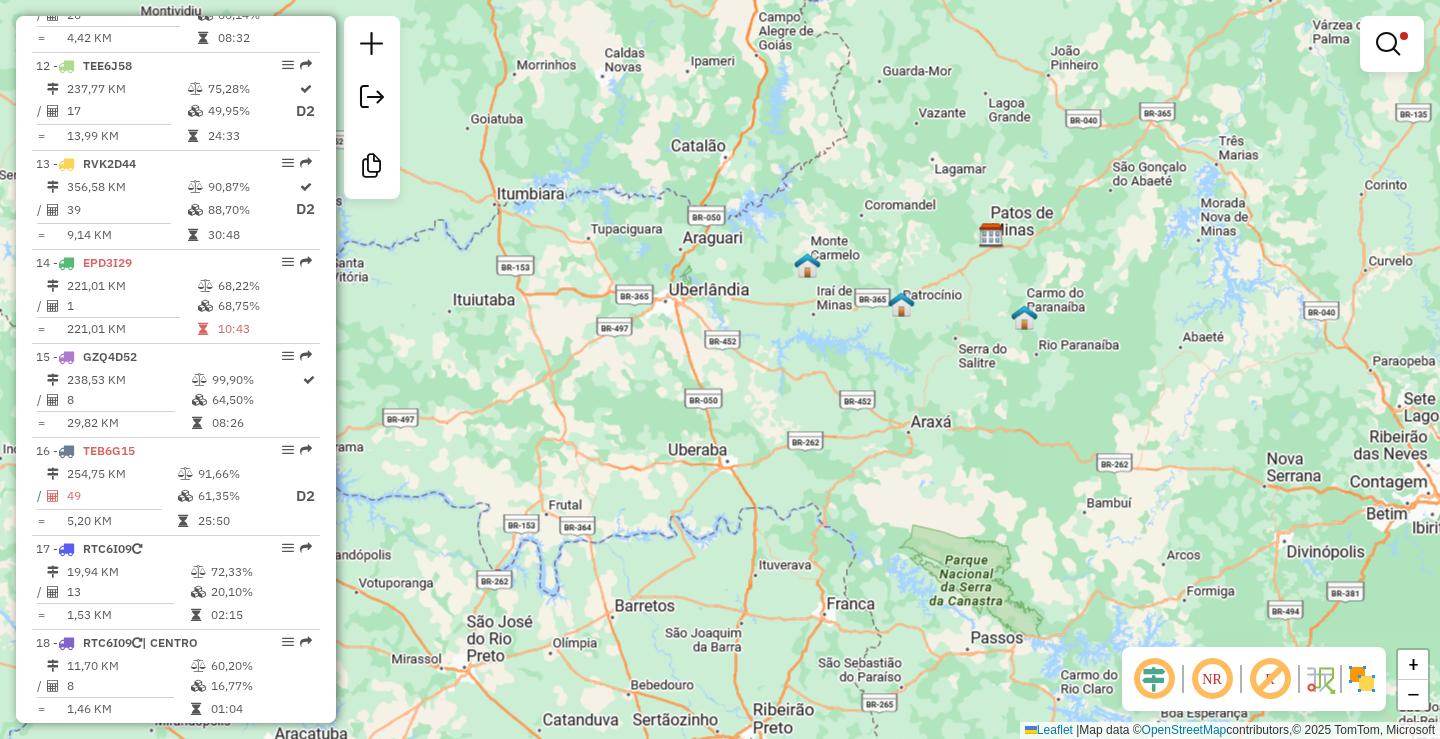 drag, startPoint x: 1391, startPoint y: 50, endPoint x: 1377, endPoint y: 32, distance: 22.803509 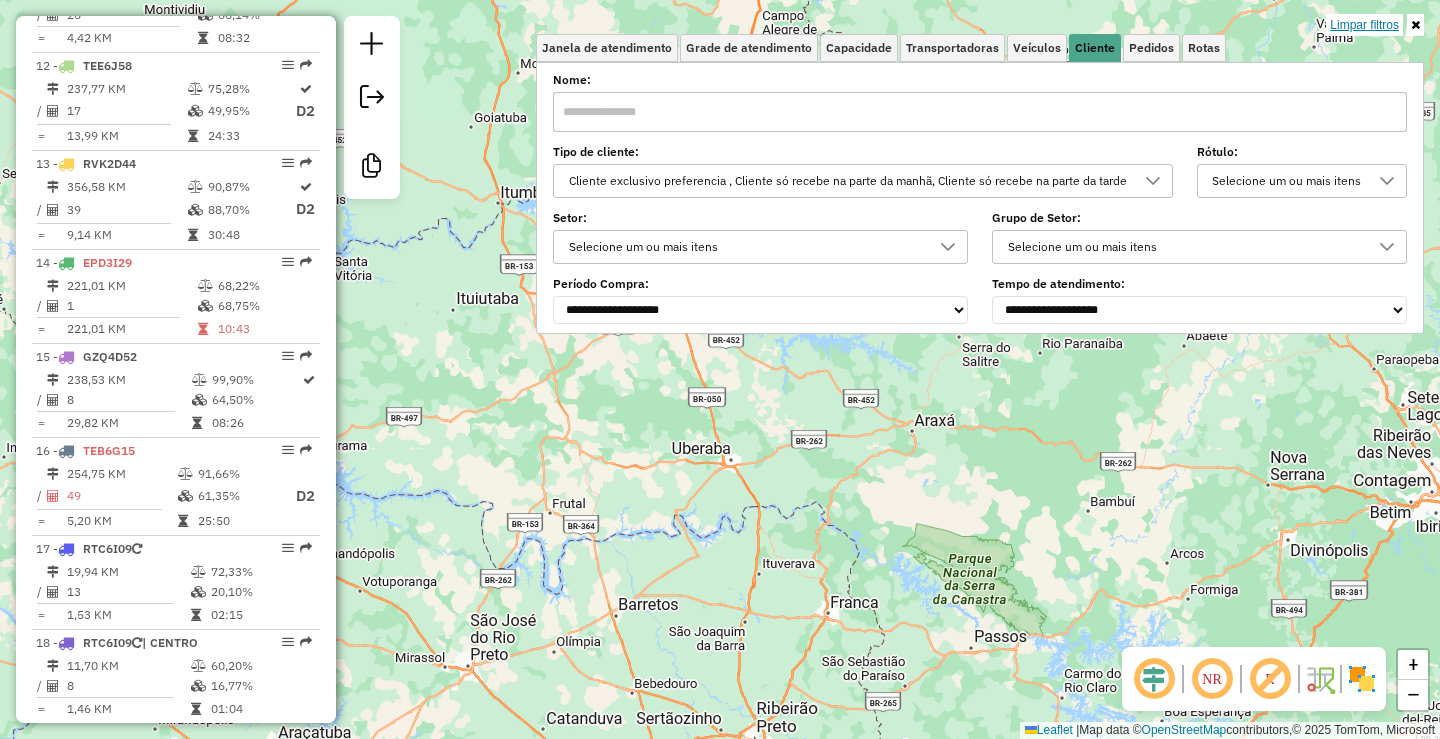 click on "Limpar filtros" at bounding box center (1364, 25) 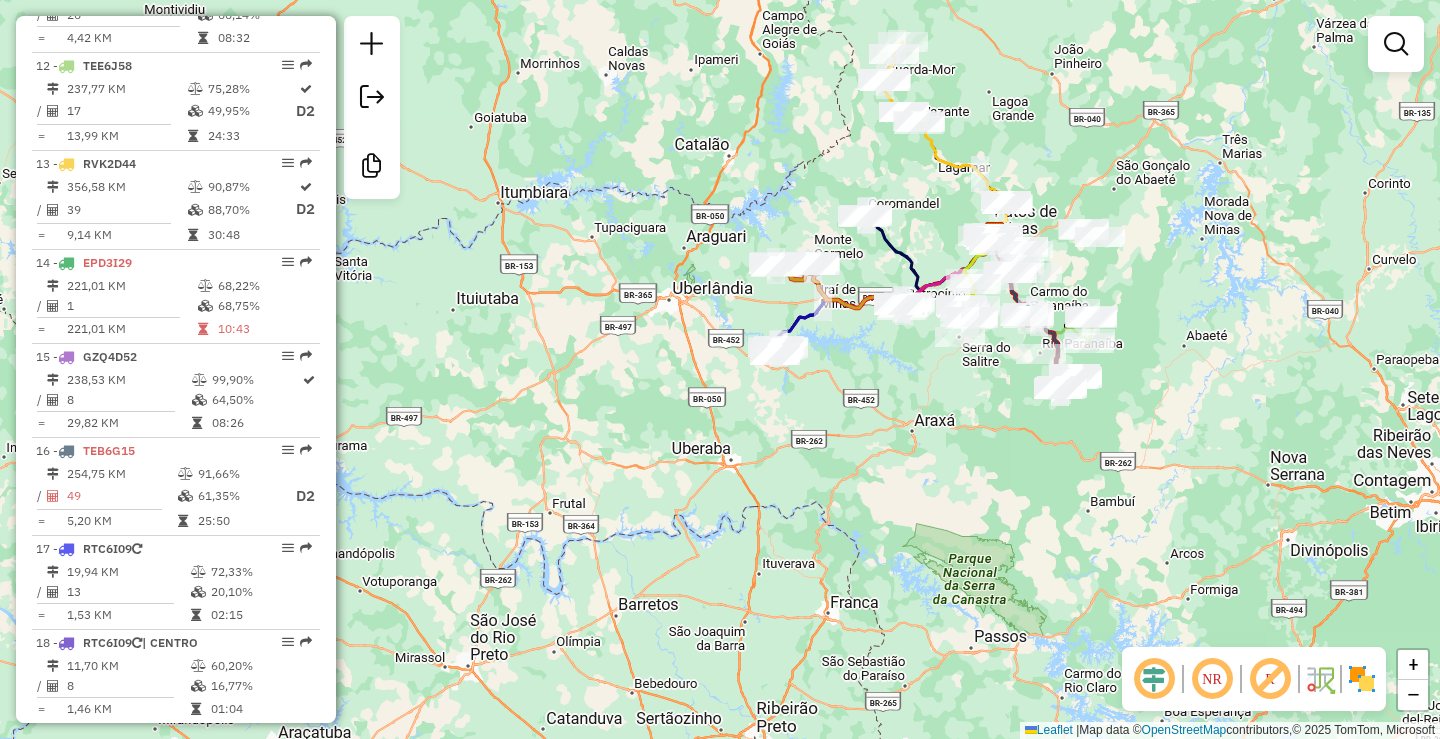 drag, startPoint x: 1407, startPoint y: 54, endPoint x: 1387, endPoint y: 56, distance: 20.09975 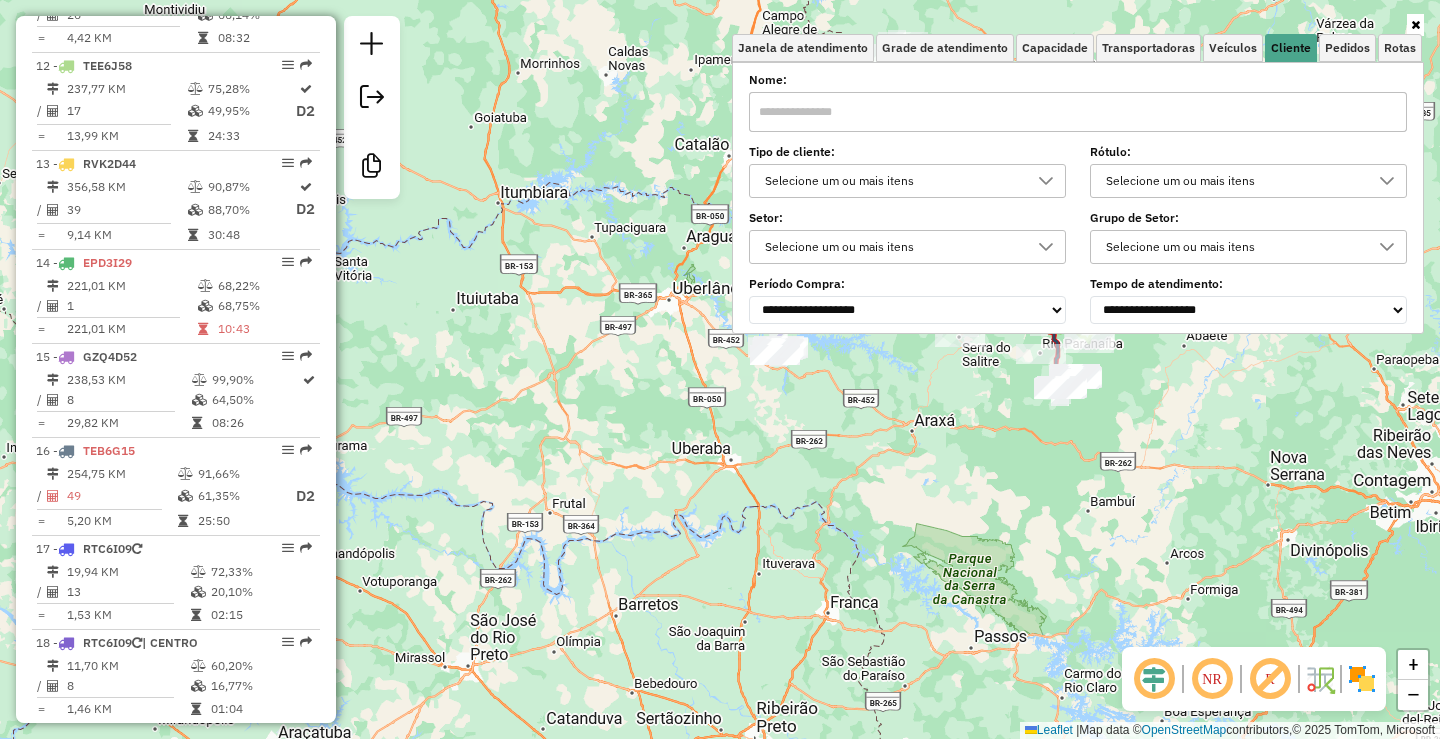 click on "Selecione um ou mais itens" at bounding box center (892, 181) 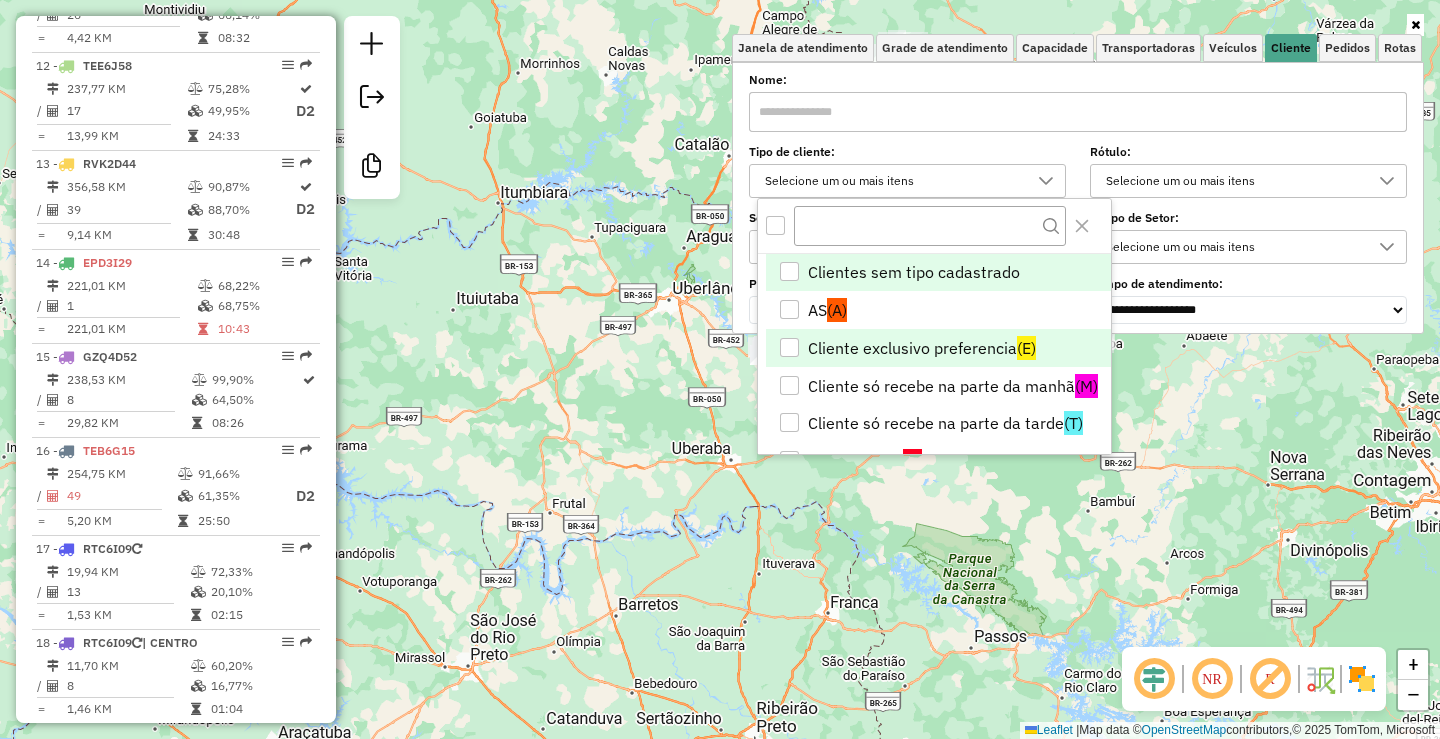 click on "Cliente exclusivo preferencia   (E)" at bounding box center (938, 348) 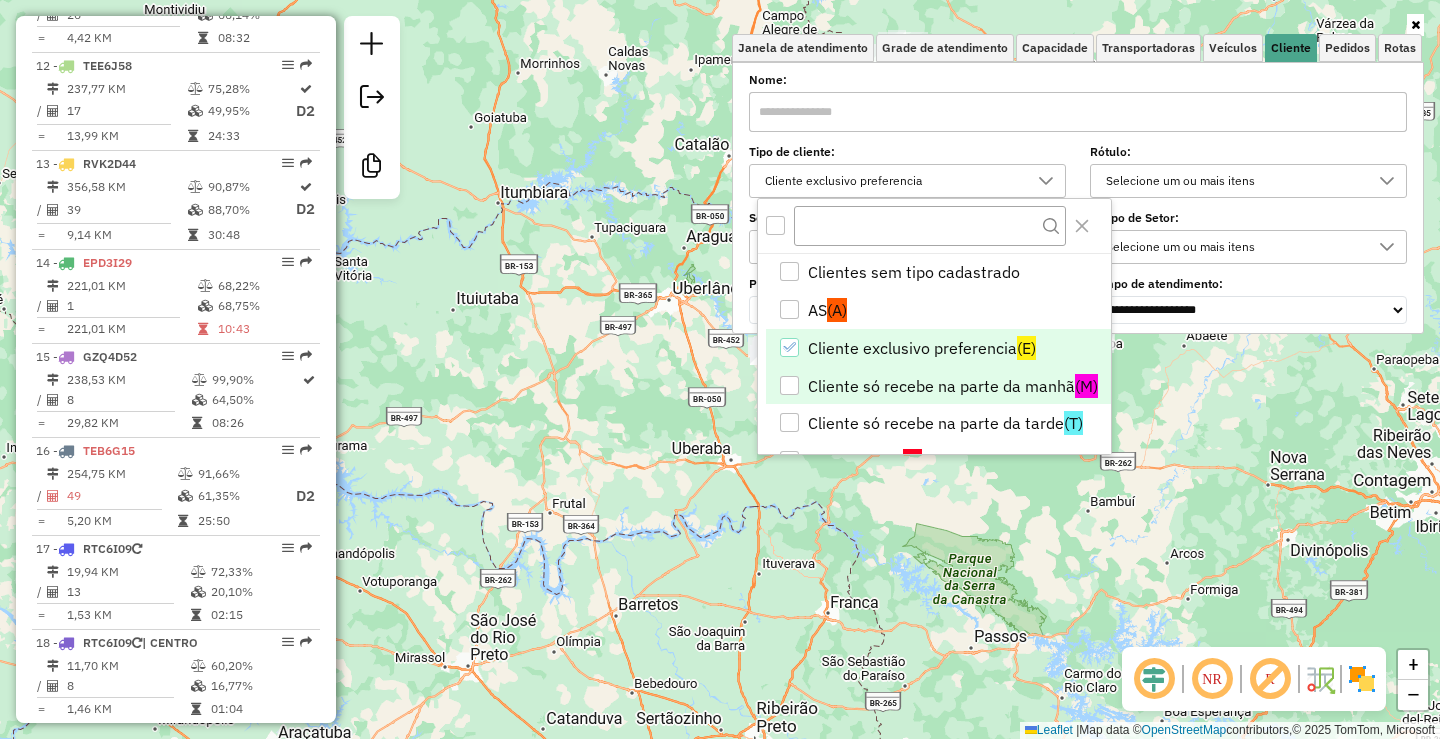 click on "Cliente só recebe na parte da manhã  (M)" at bounding box center [938, 386] 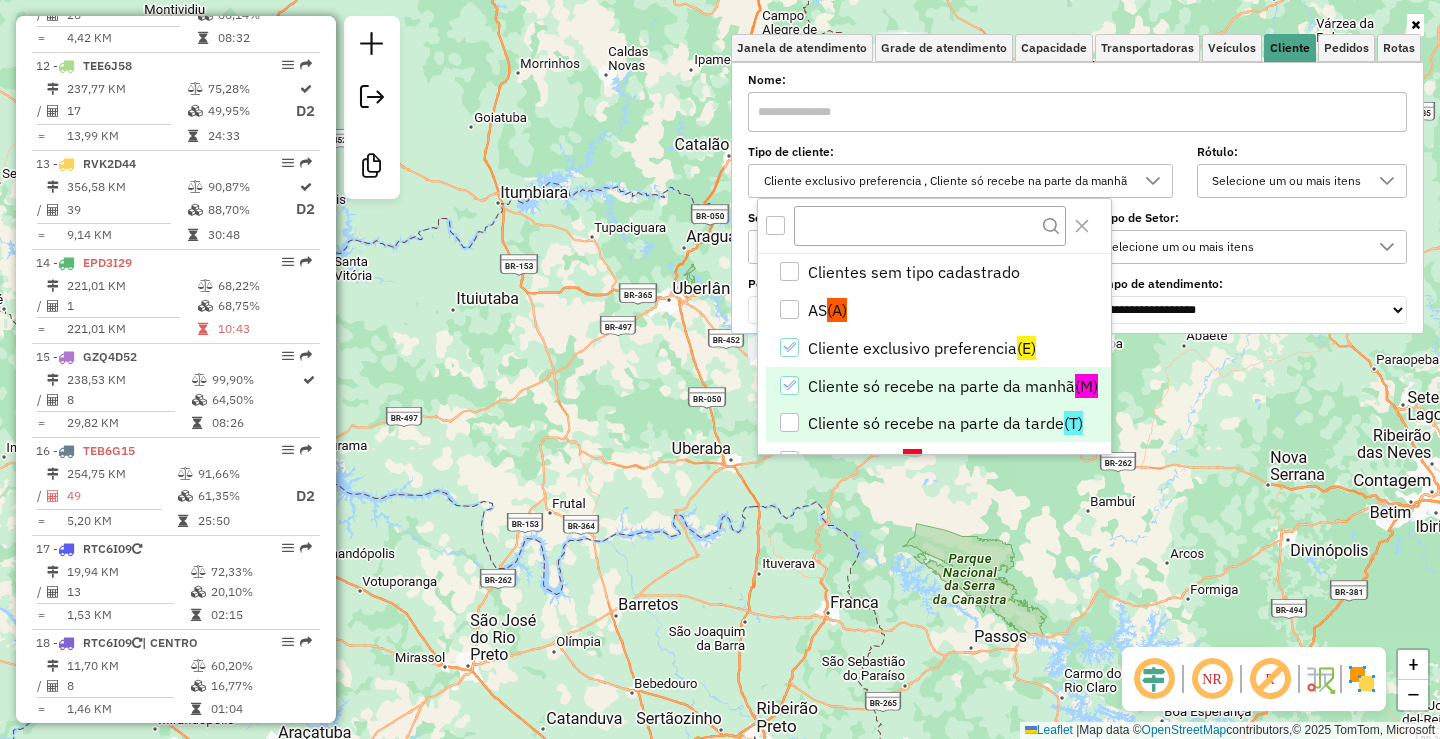 click on "Cliente só recebe na parte da tarde  (T)" at bounding box center [938, 423] 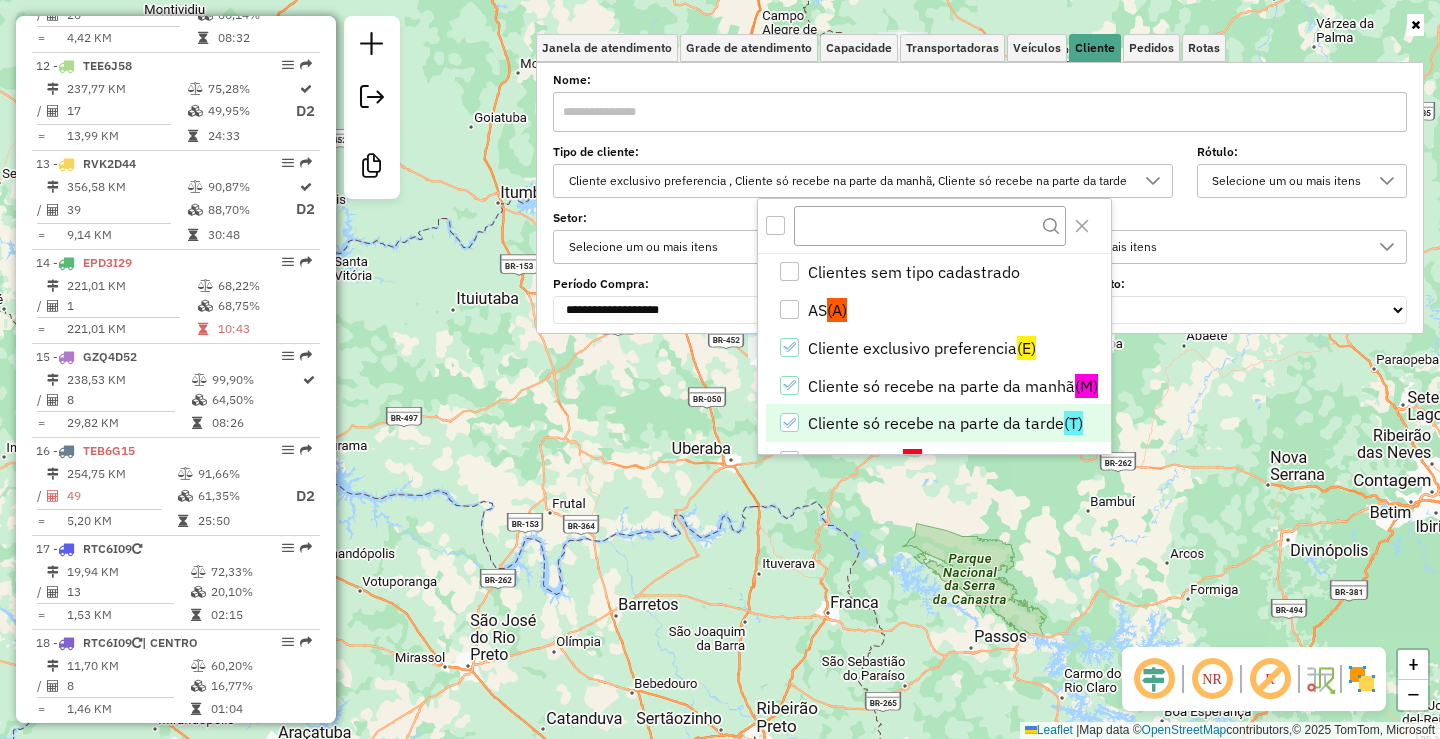 drag, startPoint x: 508, startPoint y: 496, endPoint x: 515, endPoint y: 486, distance: 12.206555 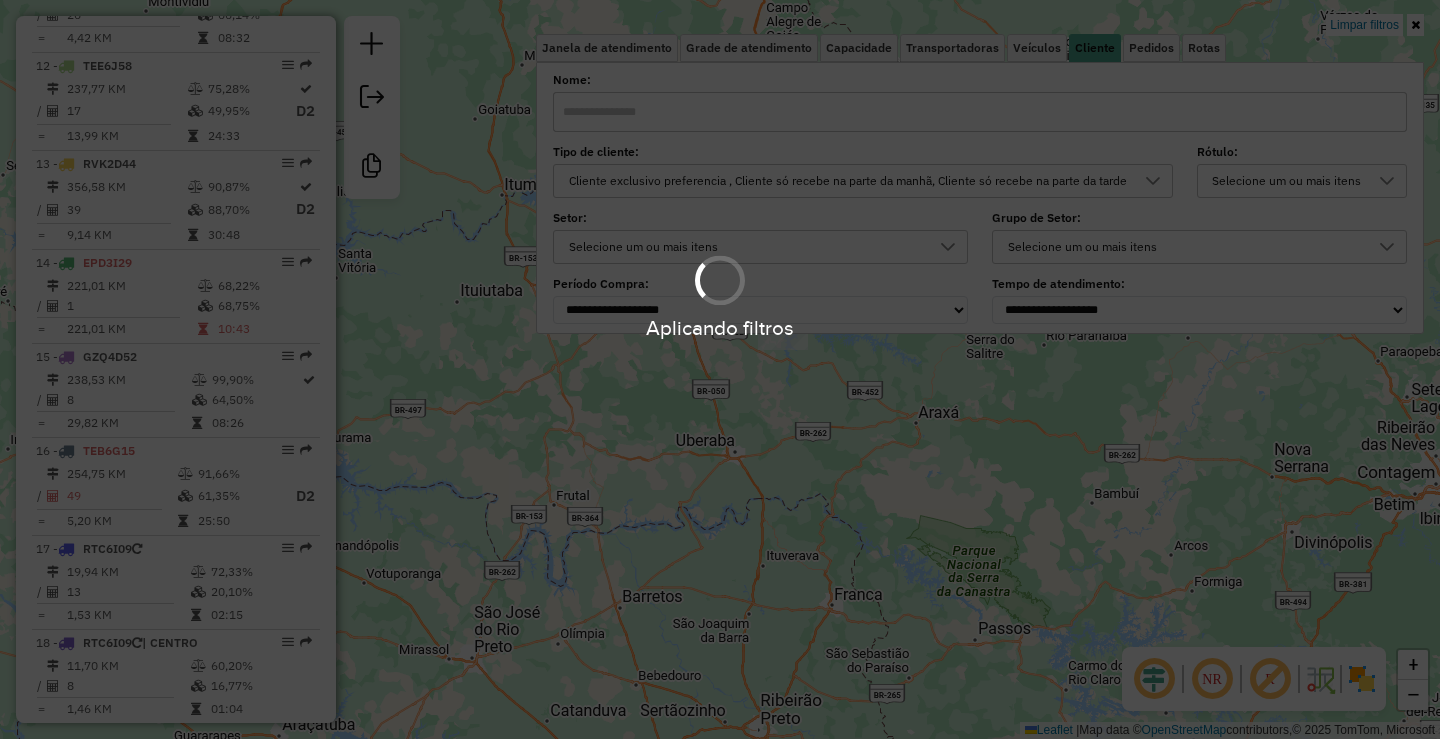 click on "Aplicando filtros  Pop-up bloqueado!  Seu navegador bloqueou automáticamente a abertura de uma nova janela.   Acesse as configurações e adicione o endereço do sistema a lista de permissão.   Fechar  Informações da Sessão 972019 - [DATE]     Criação: [DATE] 17:55   Desbloquear Sessão   Depósito:  A3P Patos de Minas  Total de rotas:  26  Distância Total:  4.037,83 km  Tempo total:  275:09  Valor total:  R$ 1.162.616,88  - Total roteirizado:  R$ 1.078.840,10  - Total não roteirizado:  R$ 83.776,78  Total de Atividades Roteirizadas:  515  Total de Pedidos Roteirizados:  758  Peso total roteirizado:  167.903,40  Cubagem total roteirizado:  5.944,60  Total de Atividades não Roteirizadas:  34  Total de Pedidos não Roteirizados:  52 Total de caixas por viagem:  5.944,60 /   26 =  228,64 Média de Atividades por viagem:  515 /   26 =  19,81 Ocupação média da frota:  84,86%   Rotas improdutivas:  3  Rotas vários dias:  6  Clientes Priorizados NR:  0 Rotas  Recargas: 22   Ver rotas   1 -  /" at bounding box center [720, 369] 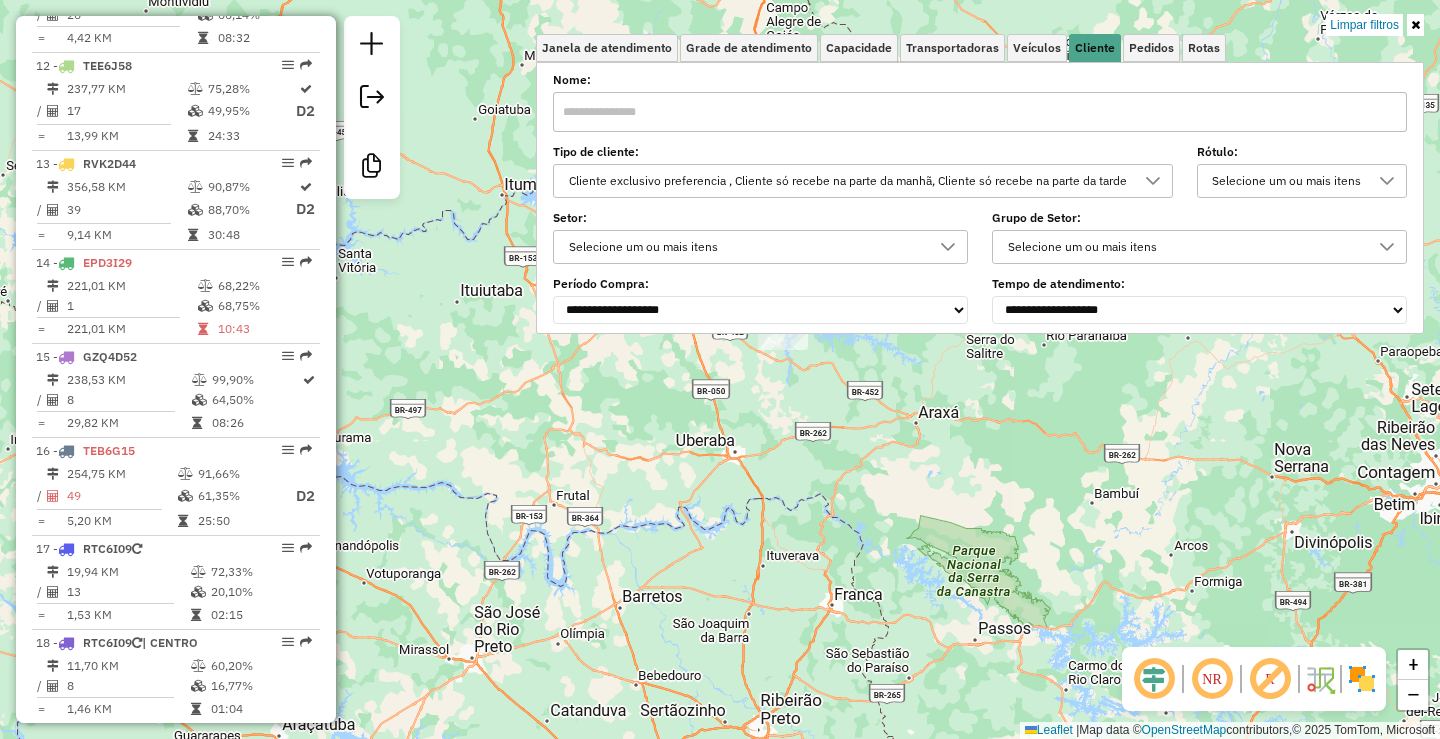 drag, startPoint x: 1030, startPoint y: 425, endPoint x: 937, endPoint y: 541, distance: 148.6775 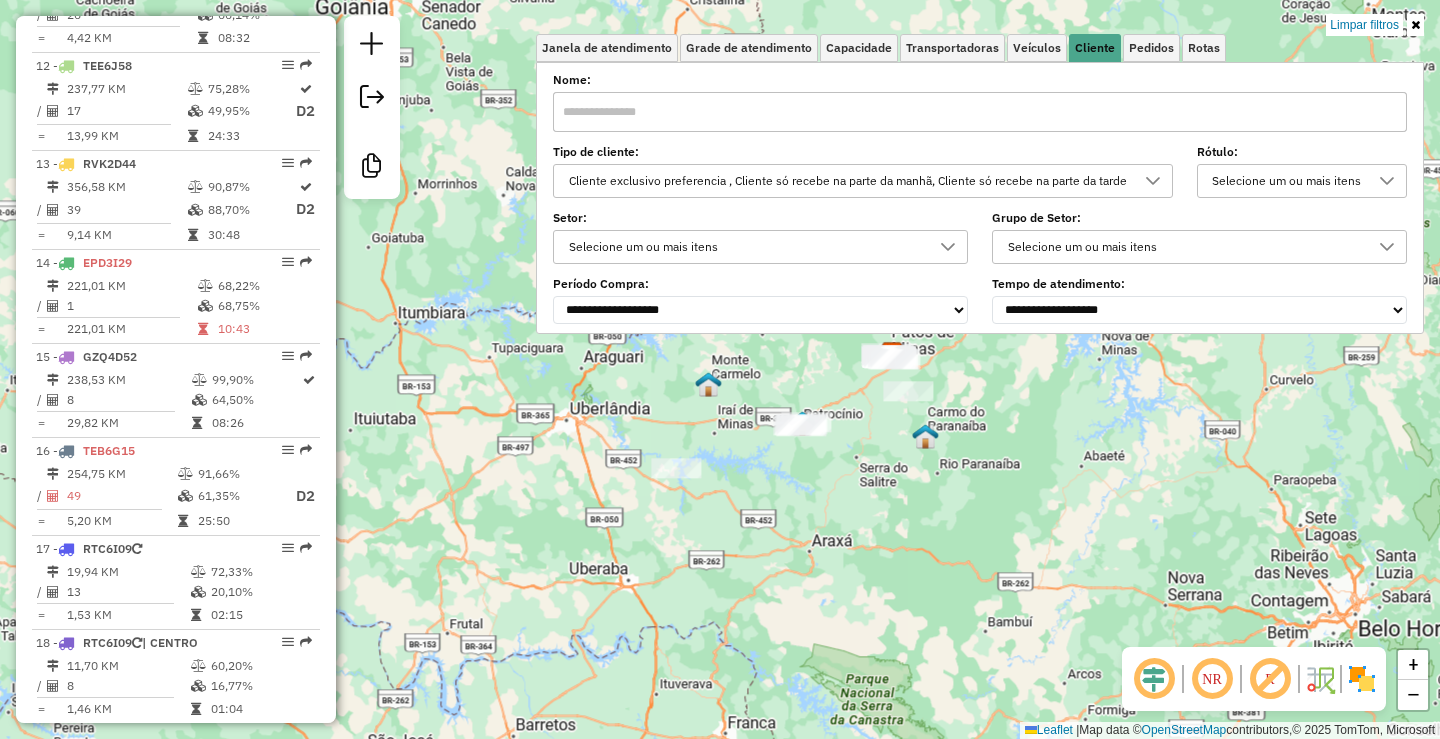 click on "Limpar filtros Janela de atendimento Grade de atendimento Capacidade Transportadoras Veículos Cliente Pedidos  Rotas Selecione os dias de semana para filtrar as janelas de atendimento  Seg   Ter   Qua   Qui   Sex   Sáb   Dom  Informe o período da janela de atendimento: De: Até:  Filtrar exatamente a janela do cliente  Considerar janela de atendimento padrão  Selecione os dias de semana para filtrar as grades de atendimento  Seg   Ter   Qua   Qui   Sex   Sáb   Dom   Considerar clientes sem dia de atendimento cadastrado  Clientes fora do dia de atendimento selecionado Filtrar as atividades entre os valores definidos abaixo:  Peso mínimo:   Peso máximo:   Cubagem mínima:   Cubagem máxima:   De:   Até:  Filtrar as atividades entre o tempo de atendimento definido abaixo:  De:   Até:   Considerar capacidade total dos clientes não roteirizados Transportadora: Selecione um ou mais itens Tipo de veículo: Selecione um ou mais itens Veículo: Selecione um ou mais itens Motorista: Selecione um ou mais itens" 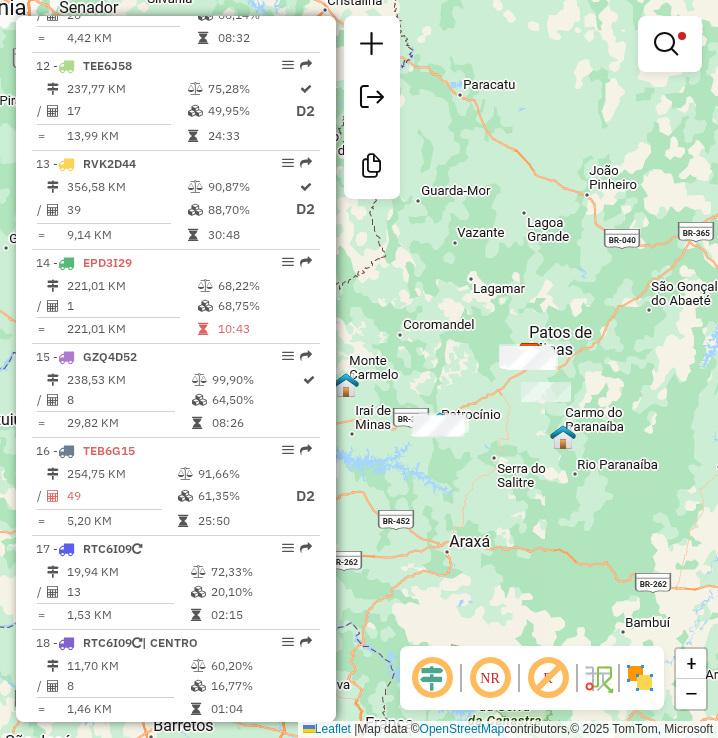 click on "Limpar filtros Janela de atendimento Grade de atendimento Capacidade Transportadoras Veículos Cliente Pedidos  Rotas Selecione os dias de semana para filtrar as janelas de atendimento  Seg   Ter   Qua   Qui   Sex   Sáb   Dom  Informe o período da janela de atendimento: De: Até:  Filtrar exatamente a janela do cliente  Considerar janela de atendimento padrão  Selecione os dias de semana para filtrar as grades de atendimento  Seg   Ter   Qua   Qui   Sex   Sáb   Dom   Considerar clientes sem dia de atendimento cadastrado  Clientes fora do dia de atendimento selecionado Filtrar as atividades entre os valores definidos abaixo:  Peso mínimo:   Peso máximo:   Cubagem mínima:   Cubagem máxima:   De:   Até:  Filtrar as atividades entre o tempo de atendimento definido abaixo:  De:   Até:   Considerar capacidade total dos clientes não roteirizados Transportadora: Selecione um ou mais itens Tipo de veículo: Selecione um ou mais itens Veículo: Selecione um ou mais itens Motorista: Selecione um ou mais itens" 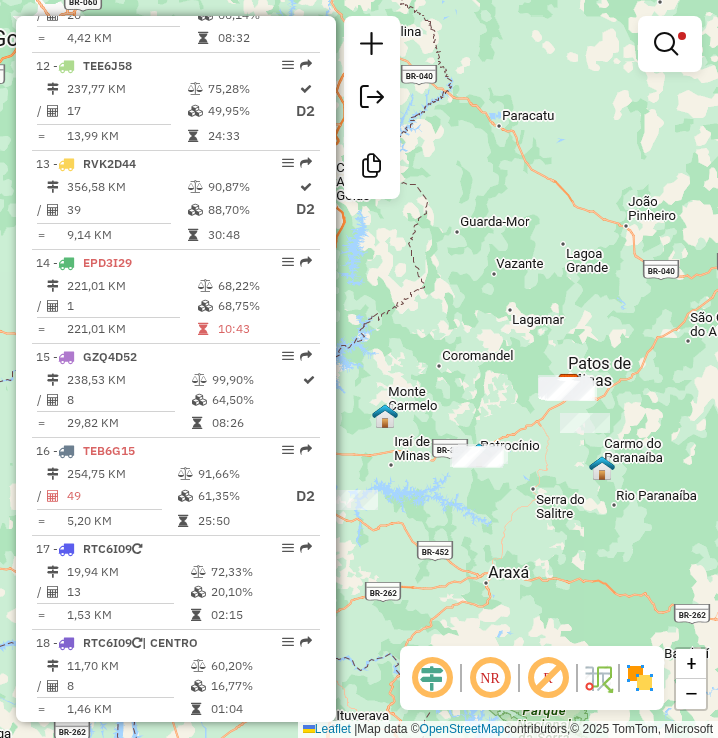 drag, startPoint x: 602, startPoint y: 491, endPoint x: 628, endPoint y: 455, distance: 44.407207 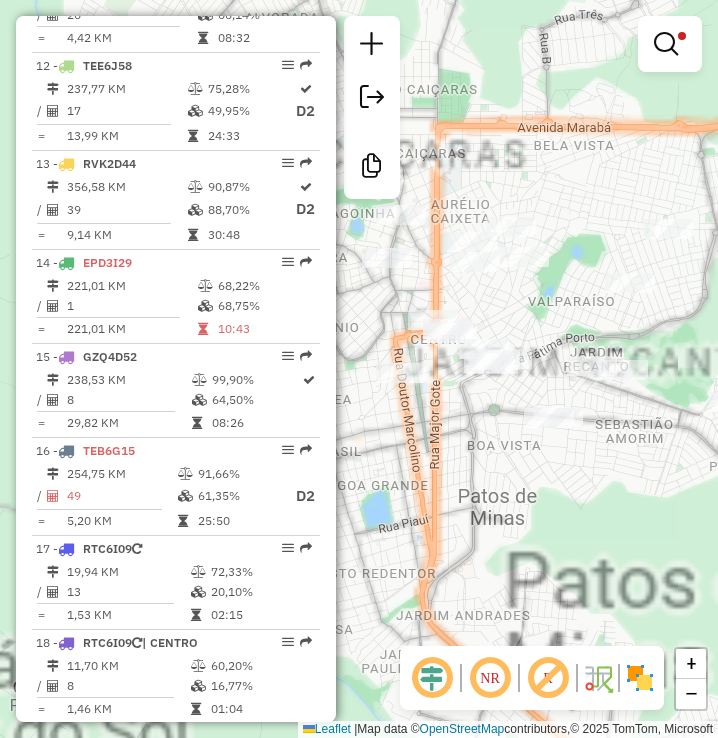 drag, startPoint x: 617, startPoint y: 516, endPoint x: 729, endPoint y: 605, distance: 143.05594 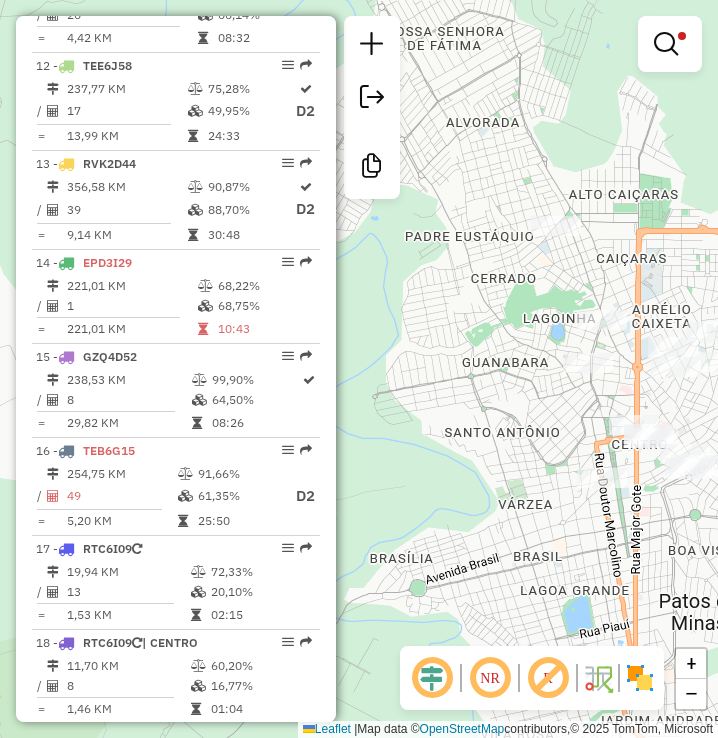 drag, startPoint x: 486, startPoint y: 244, endPoint x: 622, endPoint y: 255, distance: 136.44412 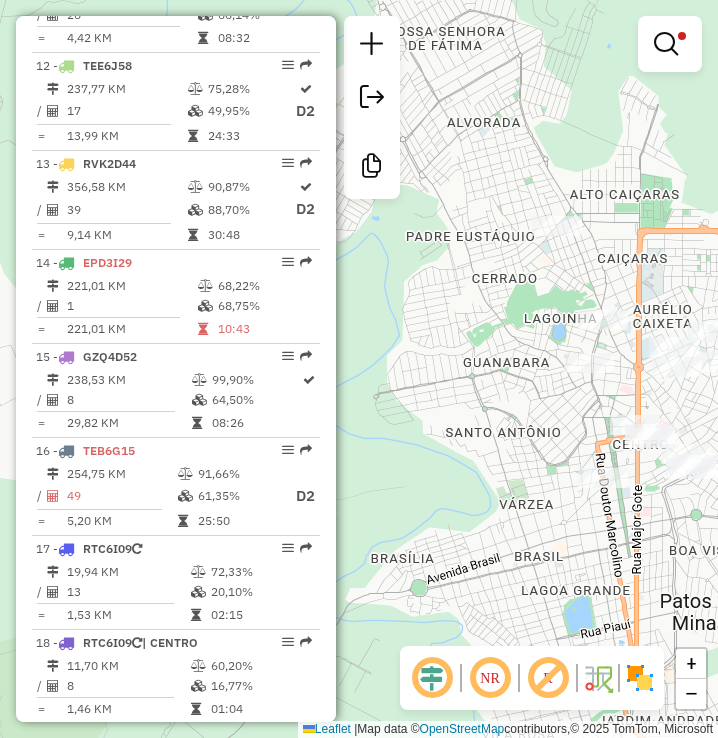 drag, startPoint x: 624, startPoint y: 372, endPoint x: 555, endPoint y: 370, distance: 69.02898 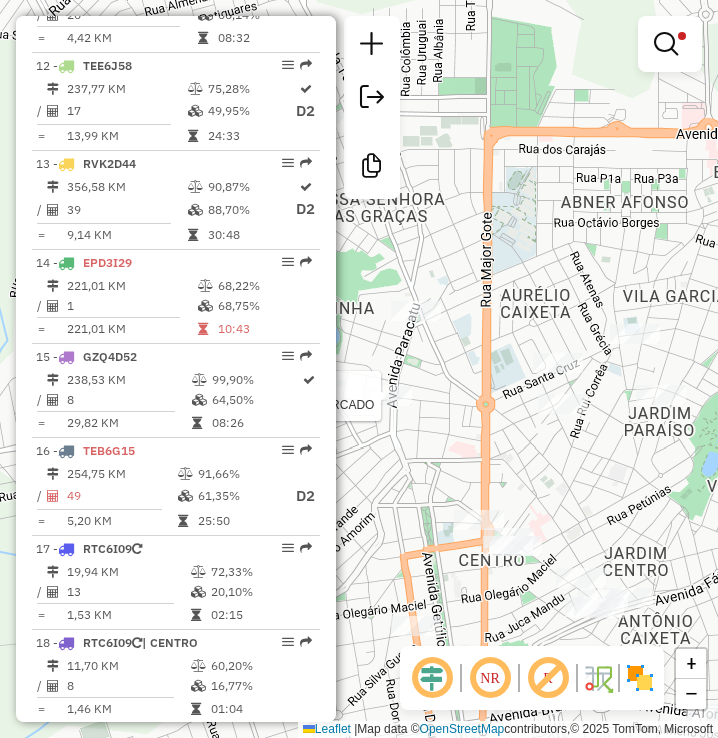 drag, startPoint x: 522, startPoint y: 472, endPoint x: 628, endPoint y: 307, distance: 196.11476 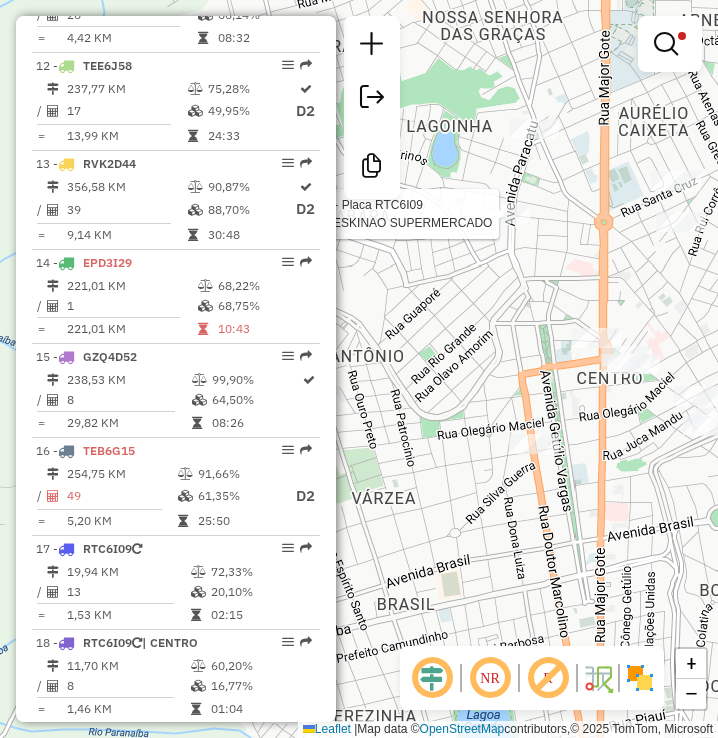 drag, startPoint x: 610, startPoint y: 472, endPoint x: 714, endPoint y: 454, distance: 105.546196 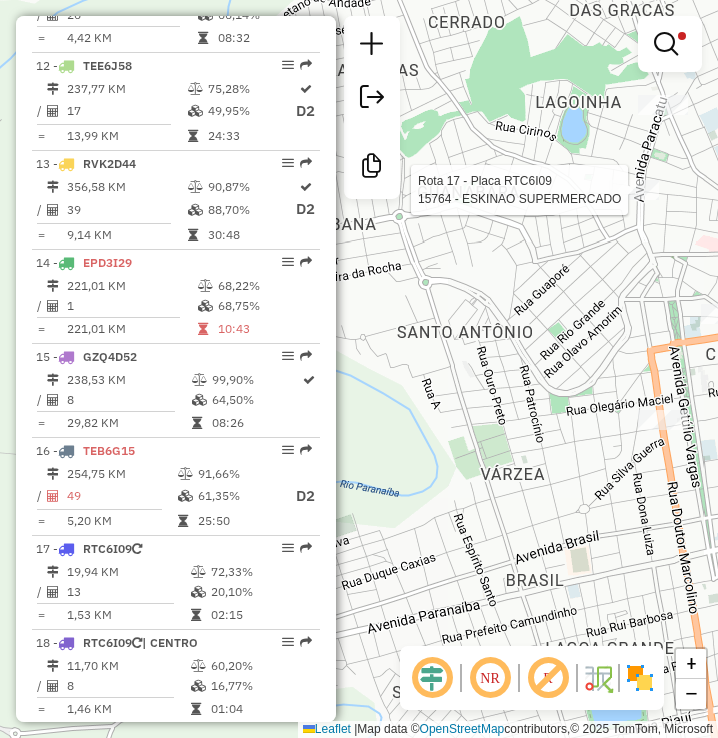 drag, startPoint x: 609, startPoint y: 497, endPoint x: 509, endPoint y: 484, distance: 100.84146 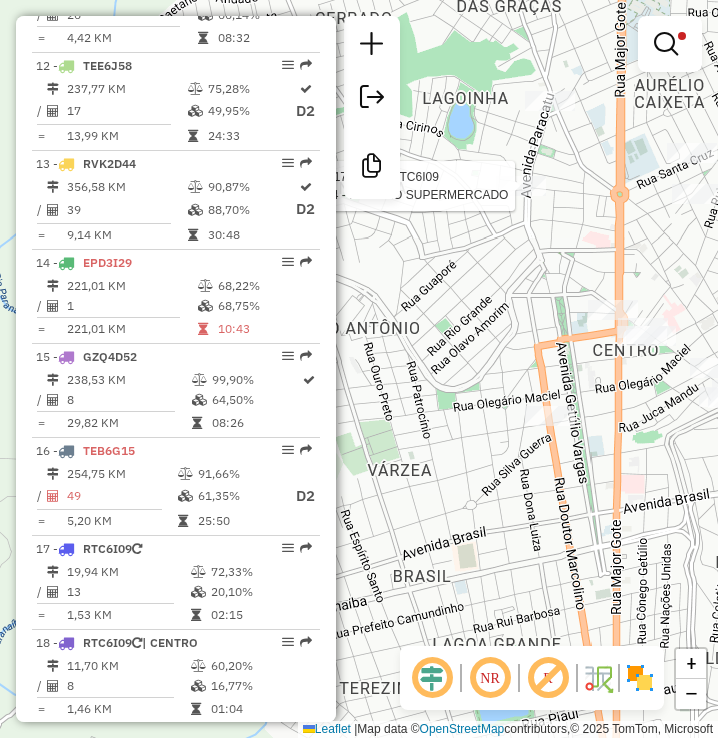 drag, startPoint x: 610, startPoint y: 450, endPoint x: 538, endPoint y: 481, distance: 78.39005 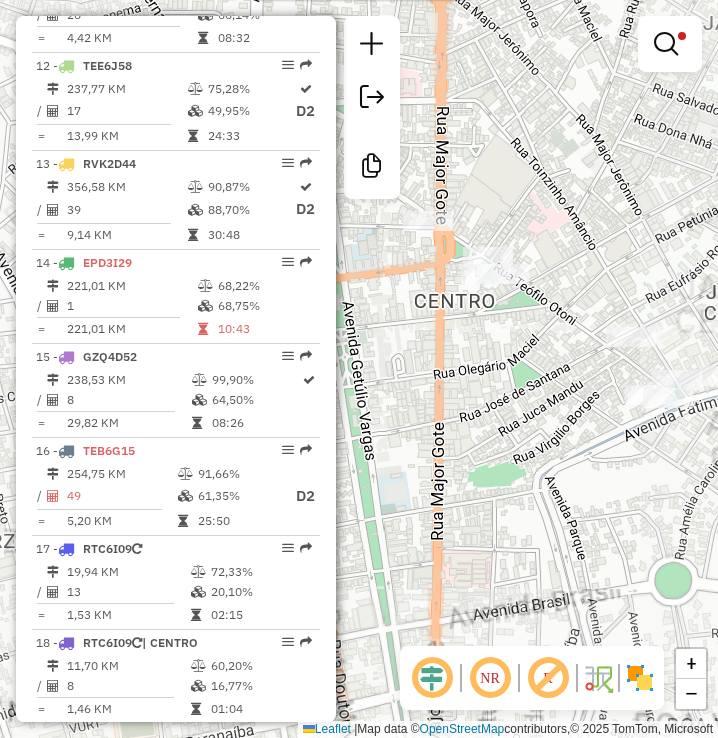 drag, startPoint x: 619, startPoint y: 481, endPoint x: 568, endPoint y: 531, distance: 71.42129 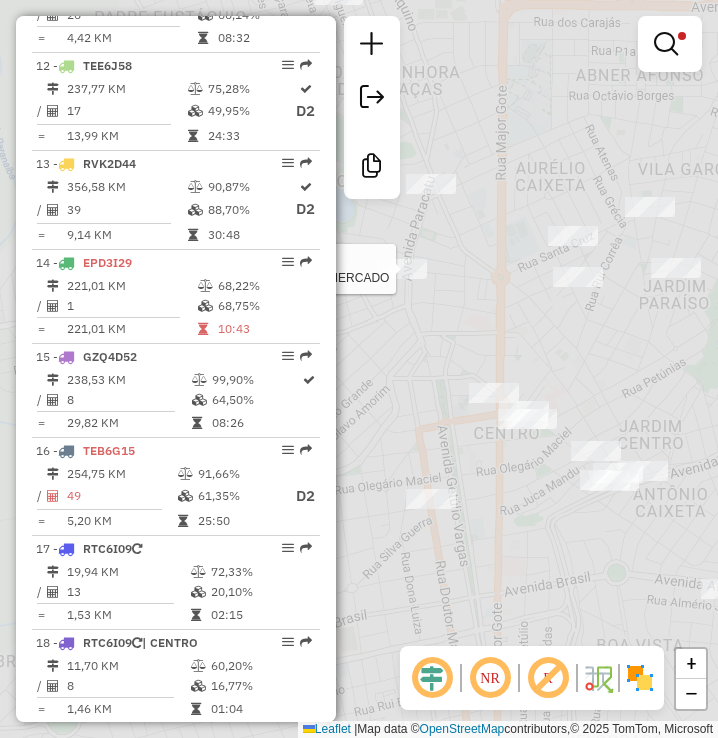 drag, startPoint x: 632, startPoint y: 497, endPoint x: 414, endPoint y: 563, distance: 227.77182 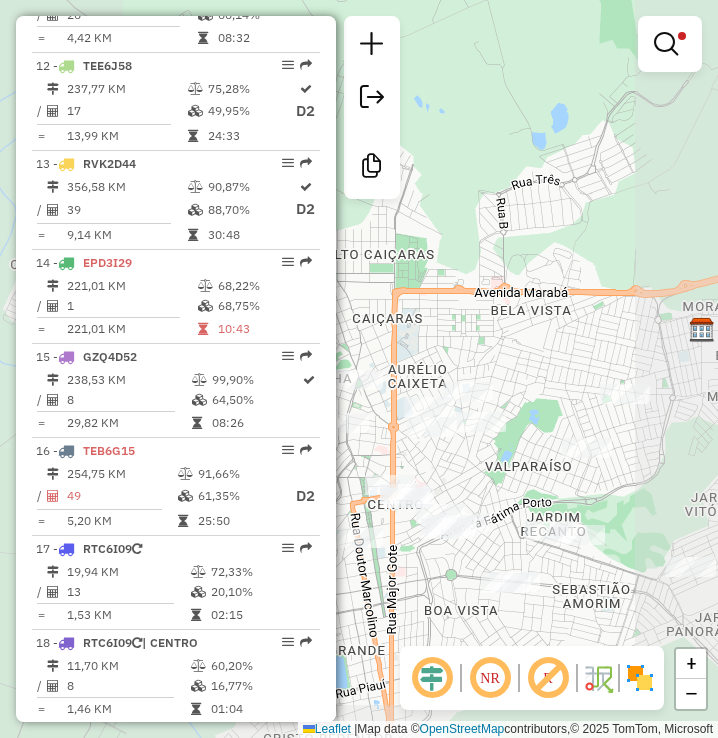 drag, startPoint x: 593, startPoint y: 506, endPoint x: 595, endPoint y: 476, distance: 30.066593 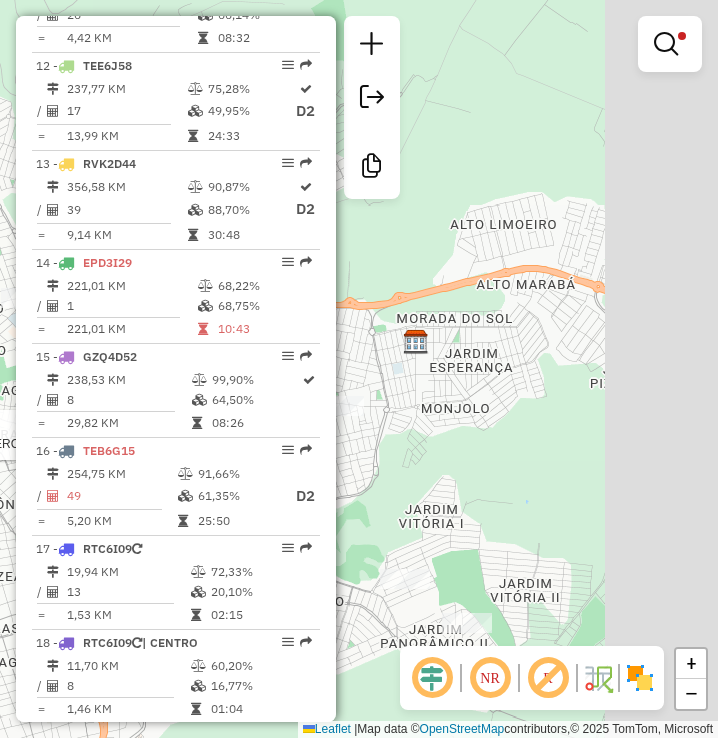 drag, startPoint x: 482, startPoint y: 486, endPoint x: 393, endPoint y: 501, distance: 90.255196 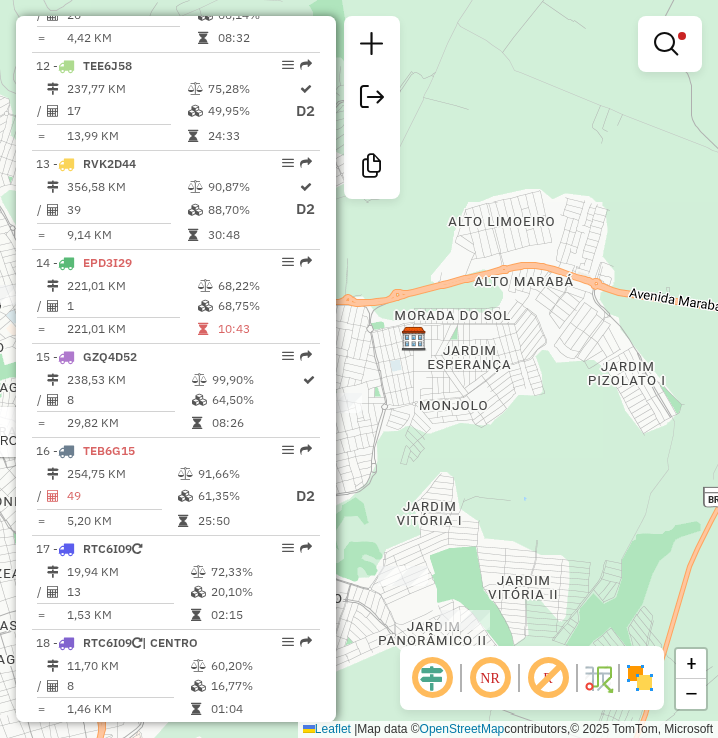 drag, startPoint x: 516, startPoint y: 574, endPoint x: 678, endPoint y: 471, distance: 191.97136 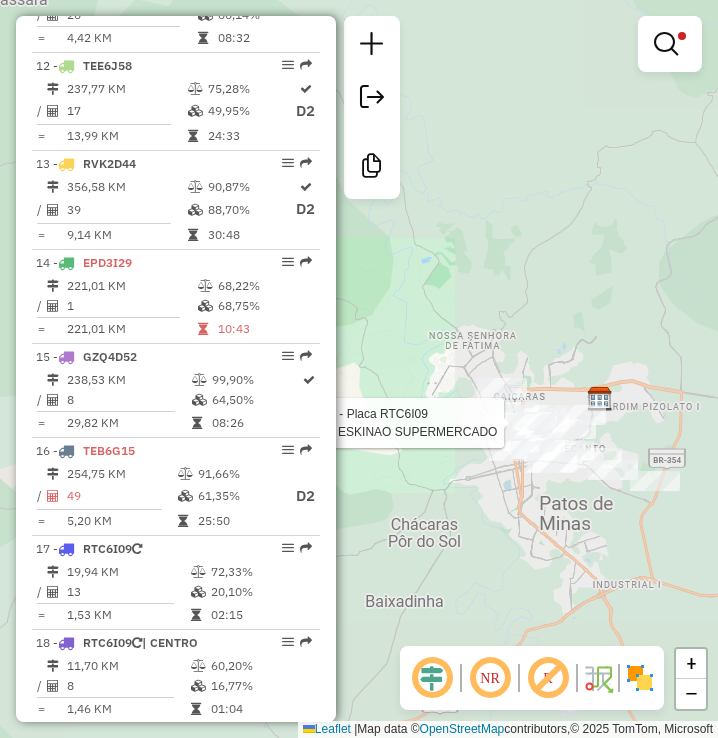 drag, startPoint x: 590, startPoint y: 524, endPoint x: 620, endPoint y: 447, distance: 82.637764 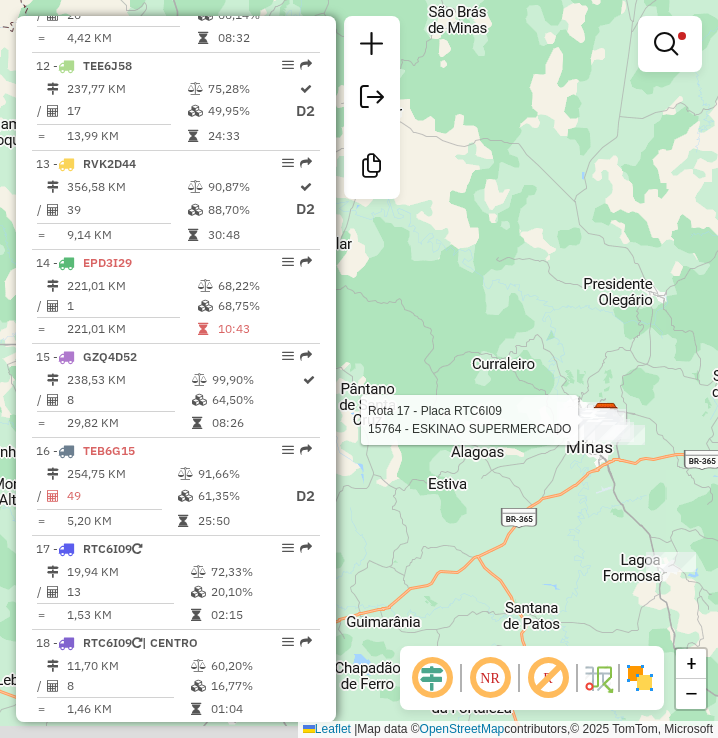 drag, startPoint x: 575, startPoint y: 463, endPoint x: 586, endPoint y: 348, distance: 115.52489 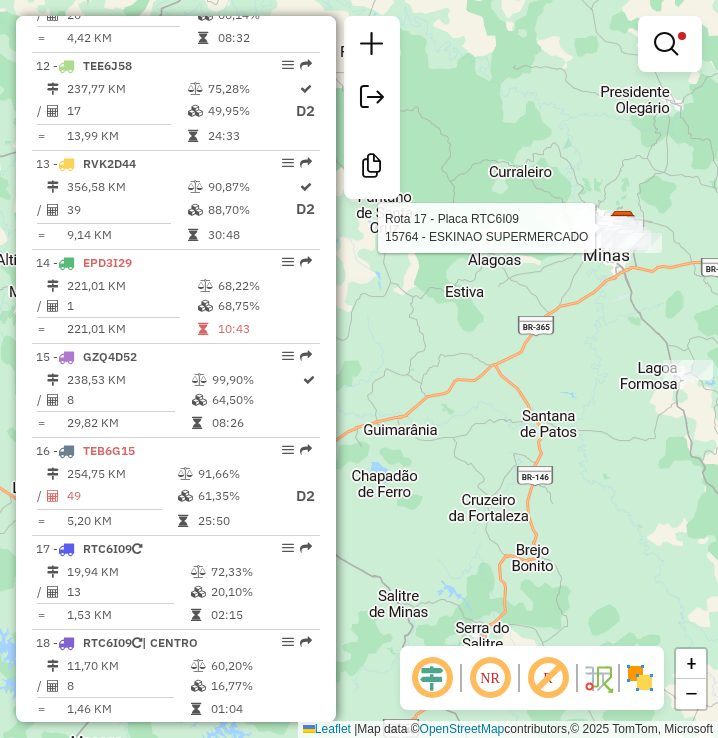 drag, startPoint x: 641, startPoint y: 475, endPoint x: 533, endPoint y: 500, distance: 110.85576 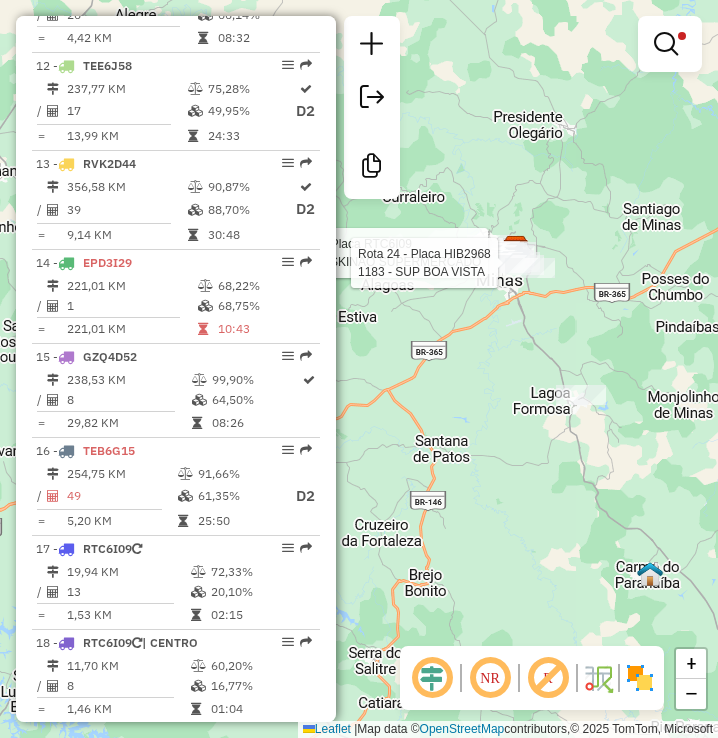 drag, startPoint x: 511, startPoint y: 481, endPoint x: 592, endPoint y: 365, distance: 141.48145 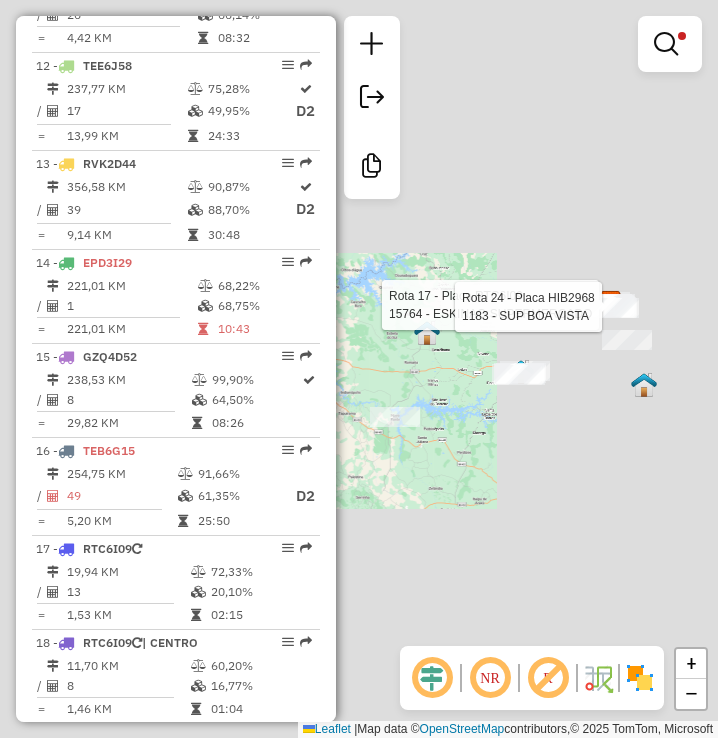 drag, startPoint x: 537, startPoint y: 467, endPoint x: 646, endPoint y: 434, distance: 113.88591 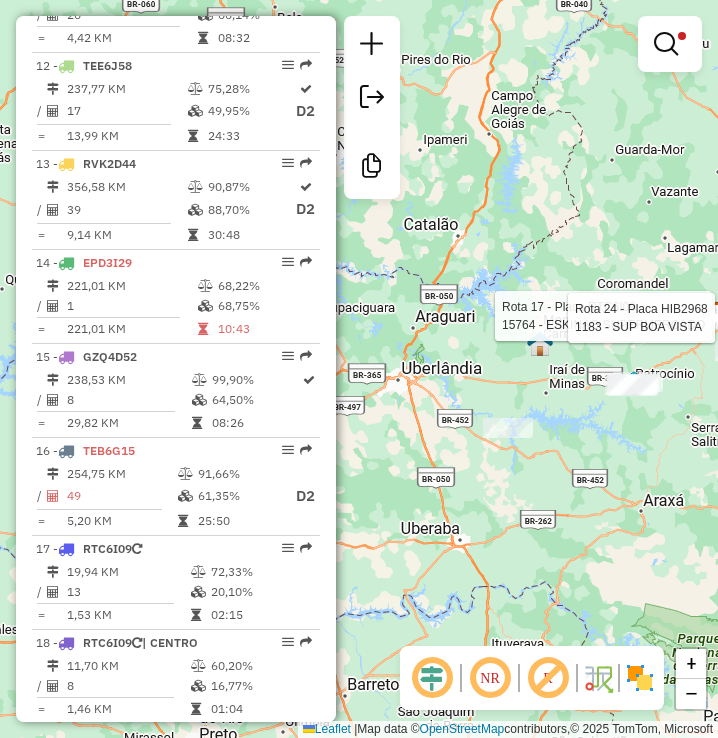 drag, startPoint x: 556, startPoint y: 554, endPoint x: 576, endPoint y: 561, distance: 21.189621 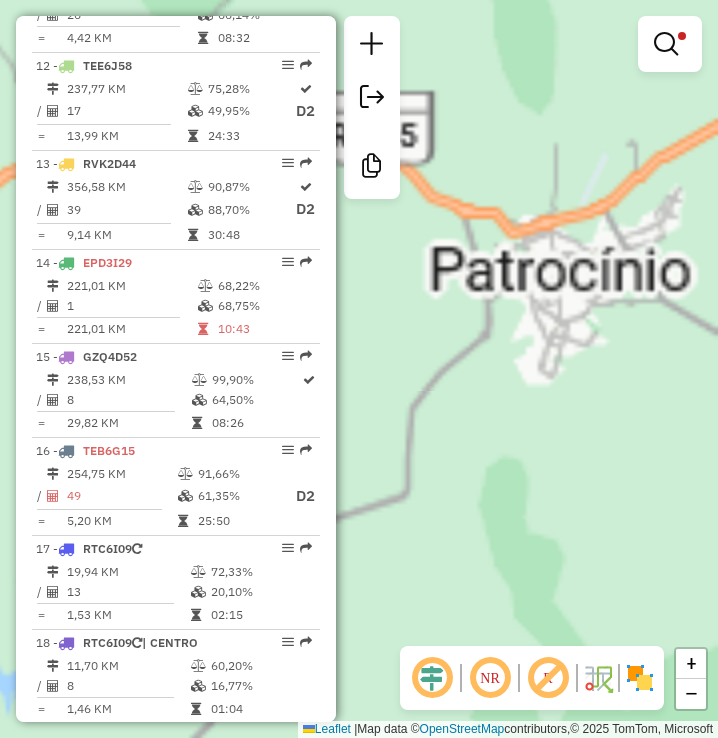 drag, startPoint x: 634, startPoint y: 511, endPoint x: 633, endPoint y: 537, distance: 26.019224 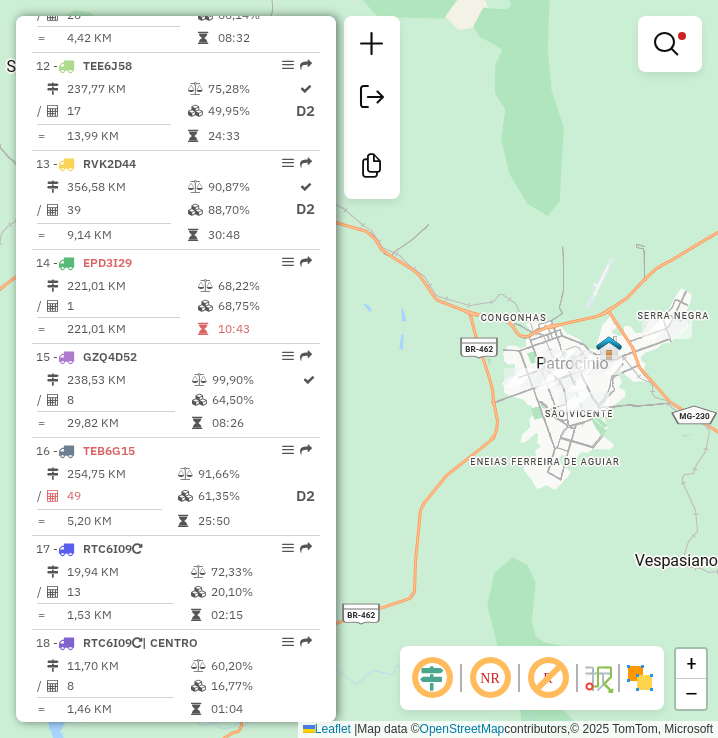 drag, startPoint x: 594, startPoint y: 513, endPoint x: 640, endPoint y: 528, distance: 48.38388 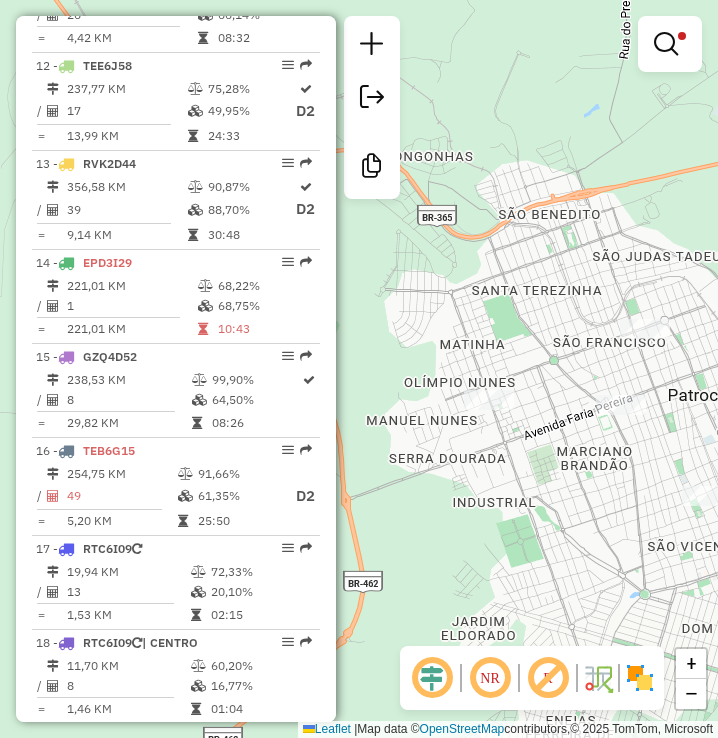 drag, startPoint x: 545, startPoint y: 489, endPoint x: 661, endPoint y: 474, distance: 116.965805 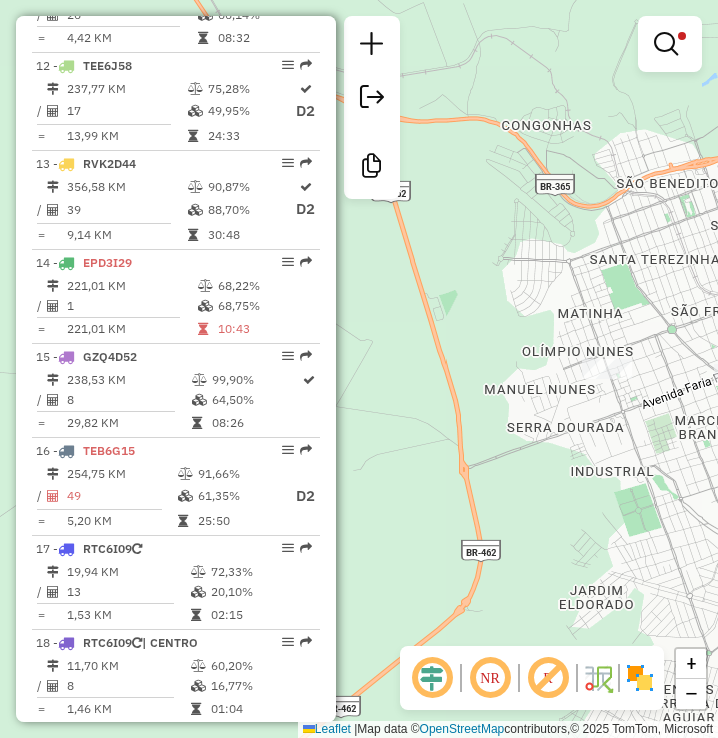 click on "Rota 17 - Placa RTC6I09  15764 - ESKINAO SUPERMERCADO Rota 24 - Placa HIB2968  1183 - SUP BOA VISTA Rota 7 - Placa TEC7J56  15126 - J.A PETISCARIA Limpar filtros Janela de atendimento Grade de atendimento Capacidade Transportadoras Veículos Cliente Pedidos  Rotas Selecione os dias de semana para filtrar as janelas de atendimento  Seg   Ter   Qua   Qui   Sex   Sáb   Dom  Informe o período da janela de atendimento: De: Até:  Filtrar exatamente a janela do cliente  Considerar janela de atendimento padrão  Selecione os dias de semana para filtrar as grades de atendimento  Seg   Ter   Qua   Qui   Sex   Sáb   Dom   Considerar clientes sem dia de atendimento cadastrado  Clientes fora do dia de atendimento selecionado Filtrar as atividades entre os valores definidos abaixo:  Peso mínimo:   Peso máximo:   Cubagem mínima:   Cubagem máxima:   De:   Até:  Filtrar as atividades entre o tempo de atendimento definido abaixo:  De:   Até:   Considerar capacidade total dos clientes não roteirizados Transportadora:" 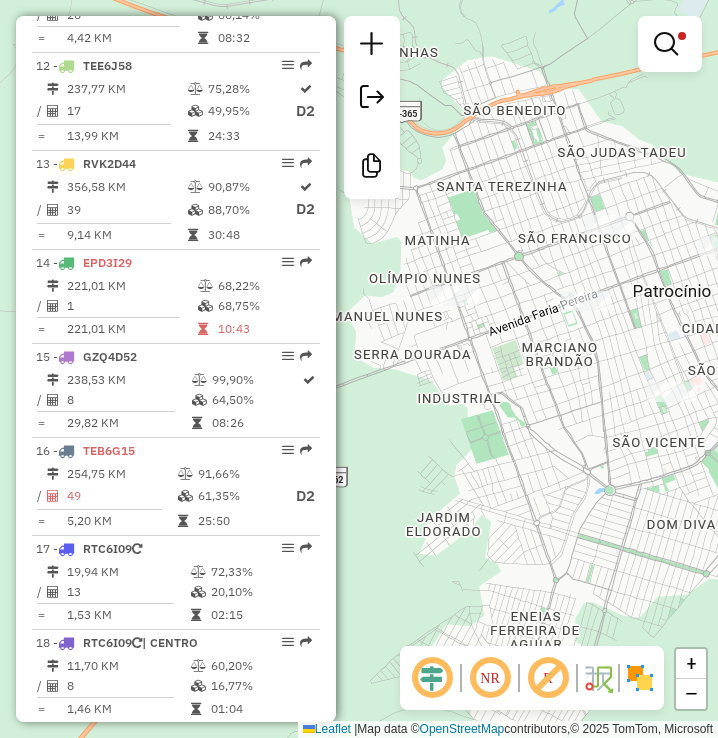 drag, startPoint x: 623, startPoint y: 447, endPoint x: 709, endPoint y: 370, distance: 115.43397 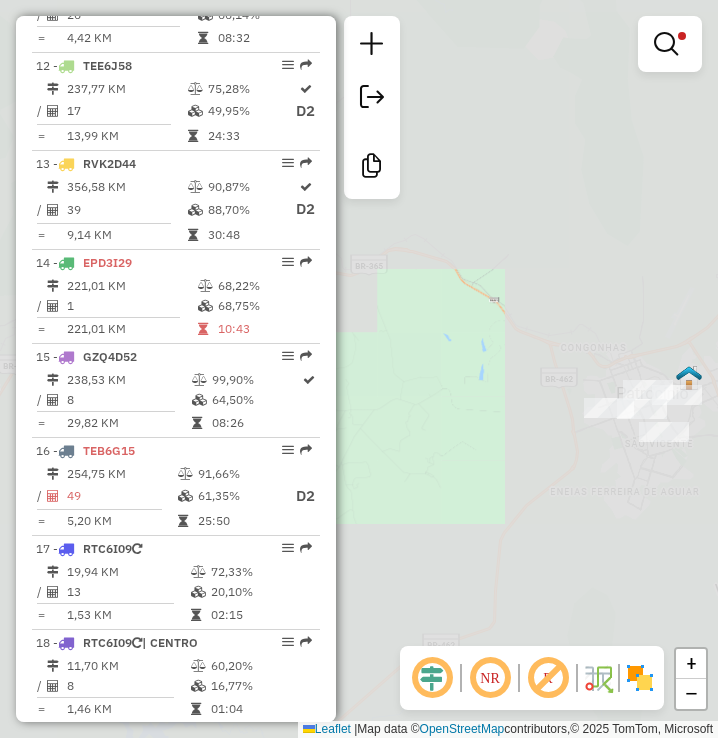 click on "Rota 17 - Placa RTC6I09  15764 - ESKINAO SUPERMERCADO Rota 24 - Placa HIB2968  1183 - SUP BOA VISTA Limpar filtros Janela de atendimento Grade de atendimento Capacidade Transportadoras Veículos Cliente Pedidos  Rotas Selecione os dias de semana para filtrar as janelas de atendimento  Seg   Ter   Qua   Qui   Sex   Sáb   Dom  Informe o período da janela de atendimento: De: Até:  Filtrar exatamente a janela do cliente  Considerar janela de atendimento padrão  Selecione os dias de semana para filtrar as grades de atendimento  Seg   Ter   Qua   Qui   Sex   Sáb   Dom   Considerar clientes sem dia de atendimento cadastrado  Clientes fora do dia de atendimento selecionado Filtrar as atividades entre os valores definidos abaixo:  Peso mínimo:   Peso máximo:   Cubagem mínima:   Cubagem máxima:   De:   Até:  Filtrar as atividades entre o tempo de atendimento definido abaixo:  De:   Até:   Considerar capacidade total dos clientes não roteirizados Transportadora: Selecione um ou mais itens Tipo de veículo: +" 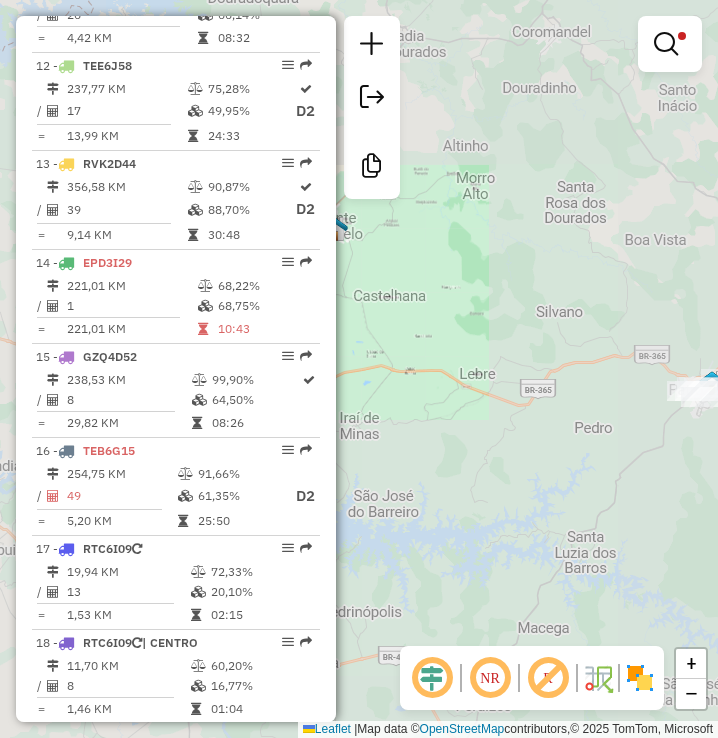 drag, startPoint x: 592, startPoint y: 534, endPoint x: 649, endPoint y: 398, distance: 147.46185 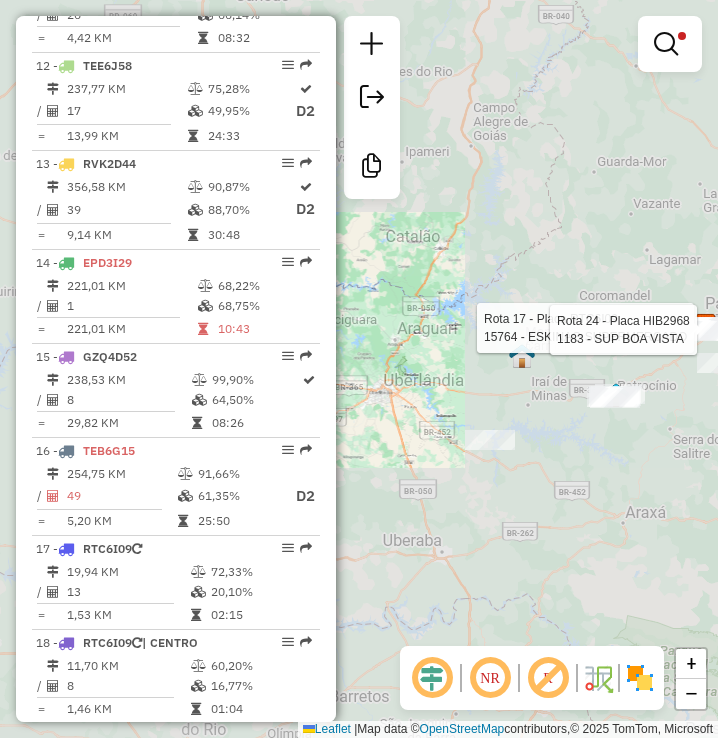 drag, startPoint x: 504, startPoint y: 481, endPoint x: 564, endPoint y: 466, distance: 61.846584 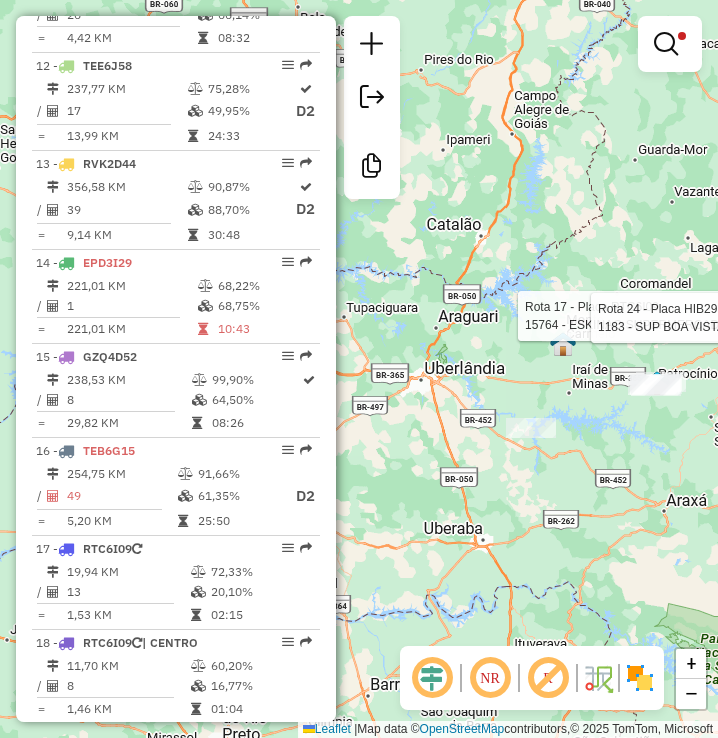 click on "Rota 17 - Placa RTC6I09  15764 - ESKINAO SUPERMERCADO Rota 24 - Placa HIB2968  1183 - SUP BOA VISTA Limpar filtros Janela de atendimento Grade de atendimento Capacidade Transportadoras Veículos Cliente Pedidos  Rotas Selecione os dias de semana para filtrar as janelas de atendimento  Seg   Ter   Qua   Qui   Sex   Sáb   Dom  Informe o período da janela de atendimento: De: Até:  Filtrar exatamente a janela do cliente  Considerar janela de atendimento padrão  Selecione os dias de semana para filtrar as grades de atendimento  Seg   Ter   Qua   Qui   Sex   Sáb   Dom   Considerar clientes sem dia de atendimento cadastrado  Clientes fora do dia de atendimento selecionado Filtrar as atividades entre os valores definidos abaixo:  Peso mínimo:   Peso máximo:   Cubagem mínima:   Cubagem máxima:   De:   Até:  Filtrar as atividades entre o tempo de atendimento definido abaixo:  De:   Até:   Considerar capacidade total dos clientes não roteirizados Transportadora: Selecione um ou mais itens Tipo de veículo: +" 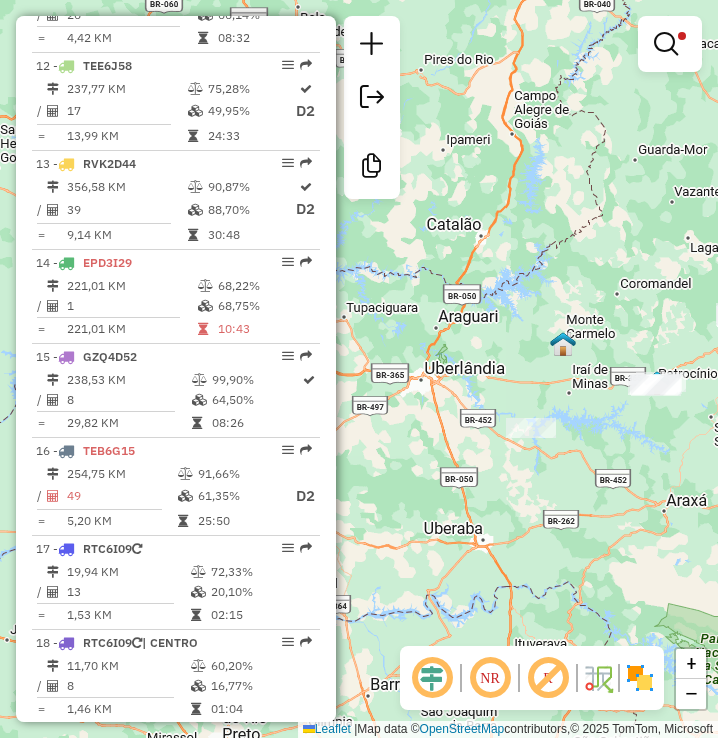drag, startPoint x: 632, startPoint y: 306, endPoint x: 454, endPoint y: 353, distance: 184.10051 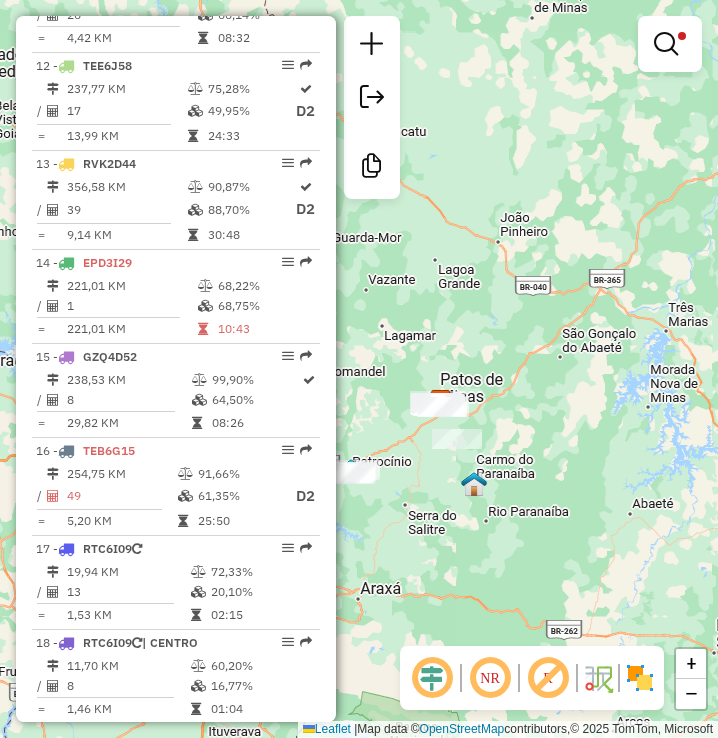drag, startPoint x: 545, startPoint y: 403, endPoint x: 544, endPoint y: 353, distance: 50.01 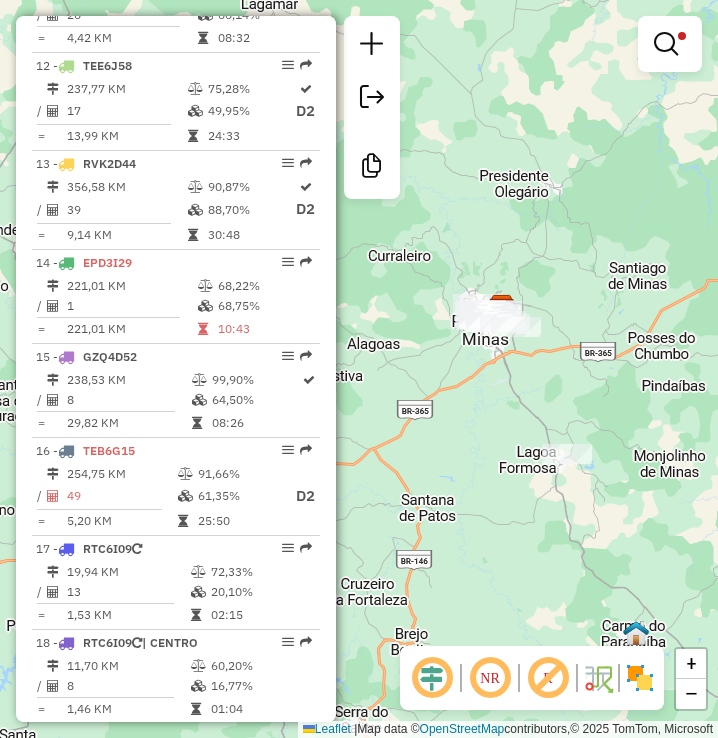 drag, startPoint x: 544, startPoint y: 388, endPoint x: 634, endPoint y: 384, distance: 90.088844 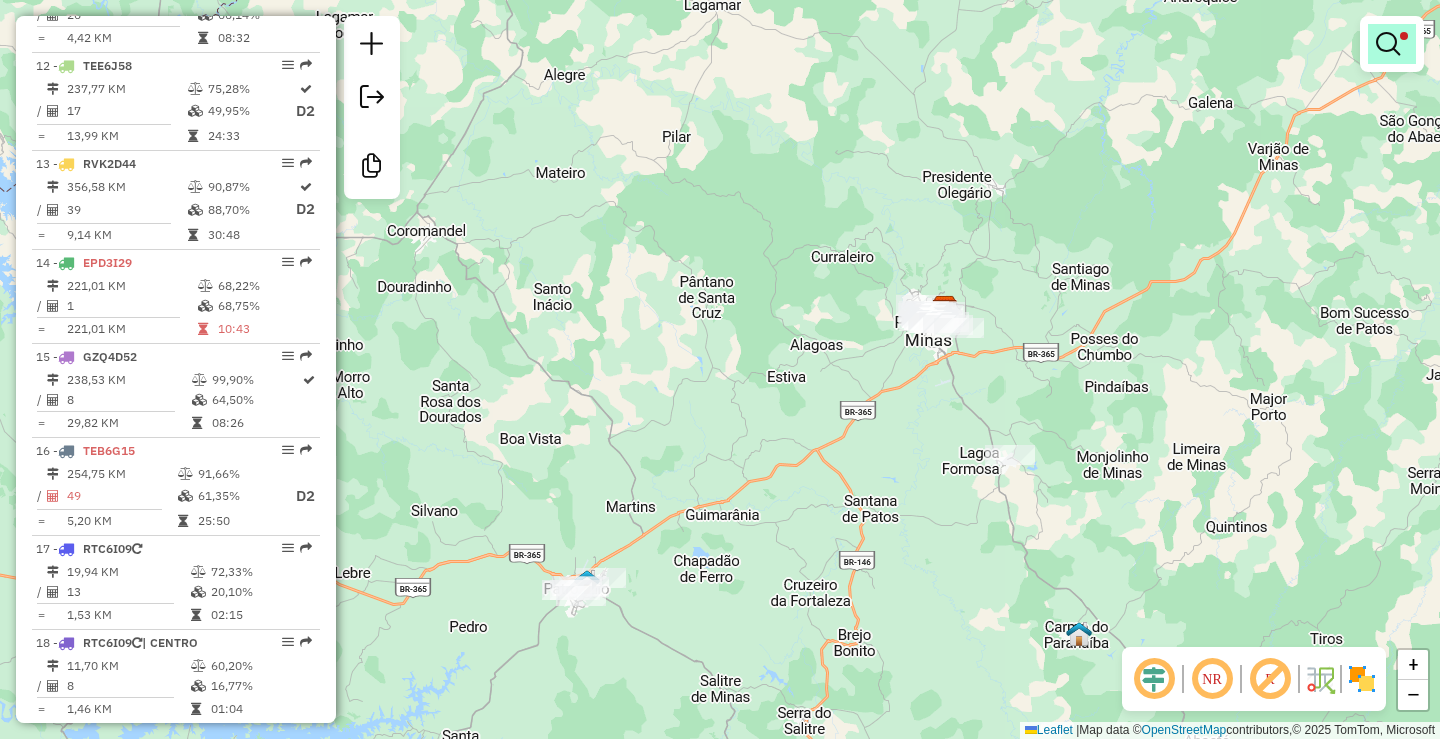 click at bounding box center [1388, 44] 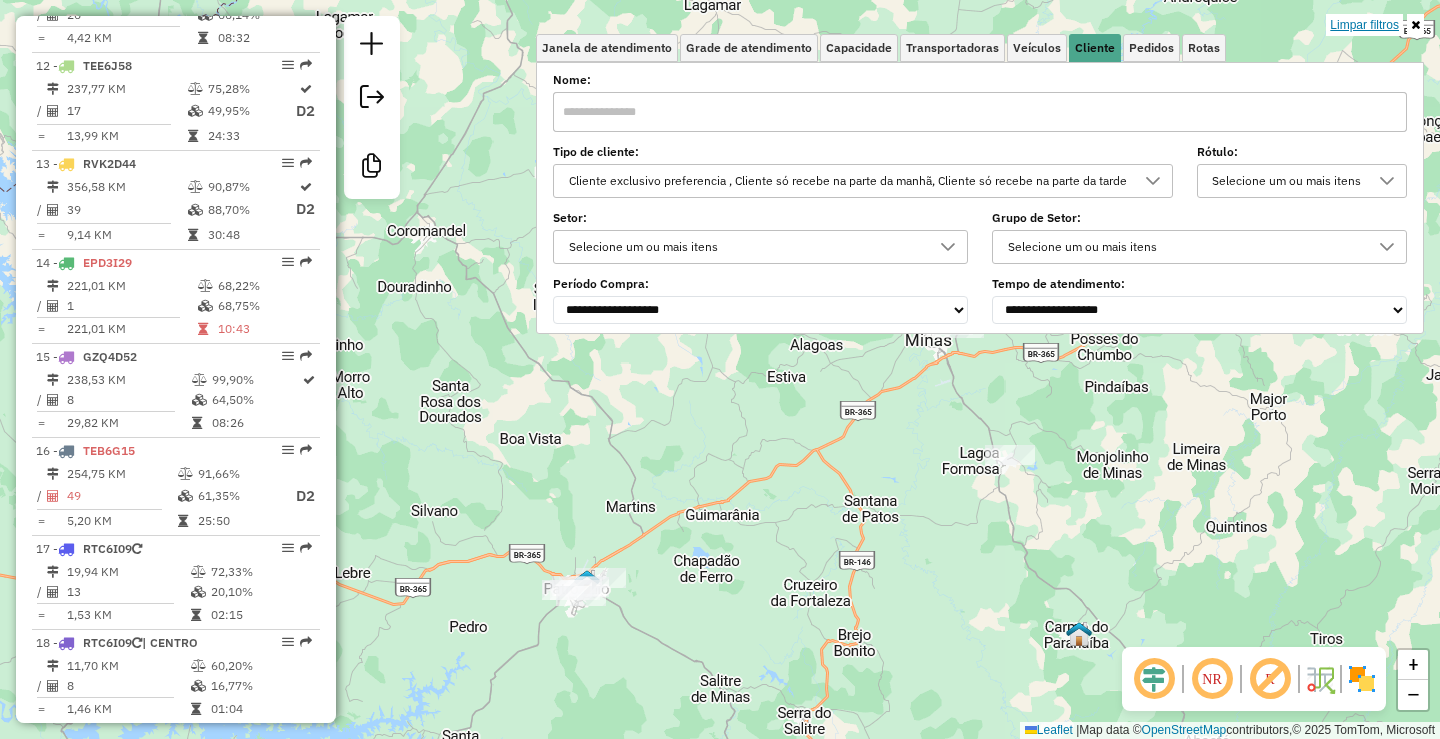 click on "Limpar filtros" at bounding box center [1364, 25] 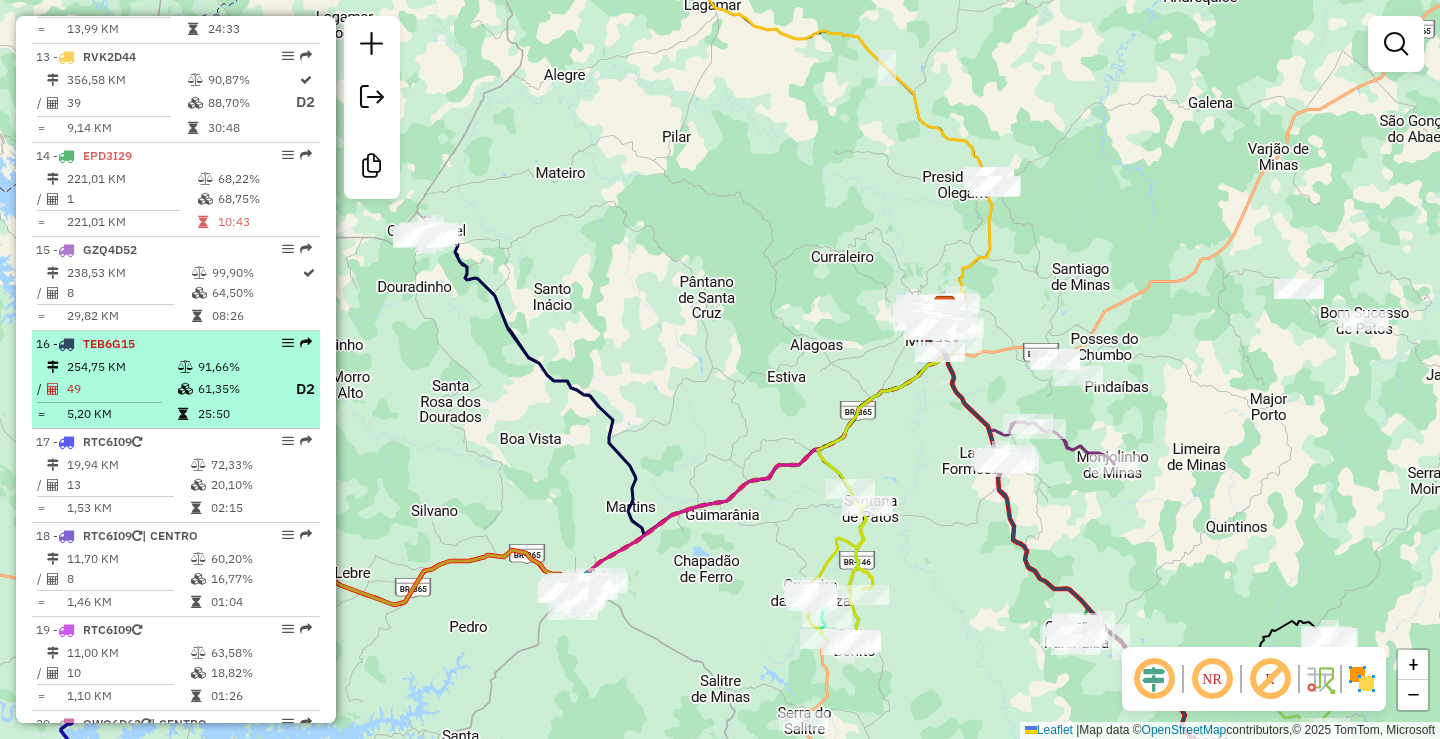 scroll, scrollTop: 1881, scrollLeft: 0, axis: vertical 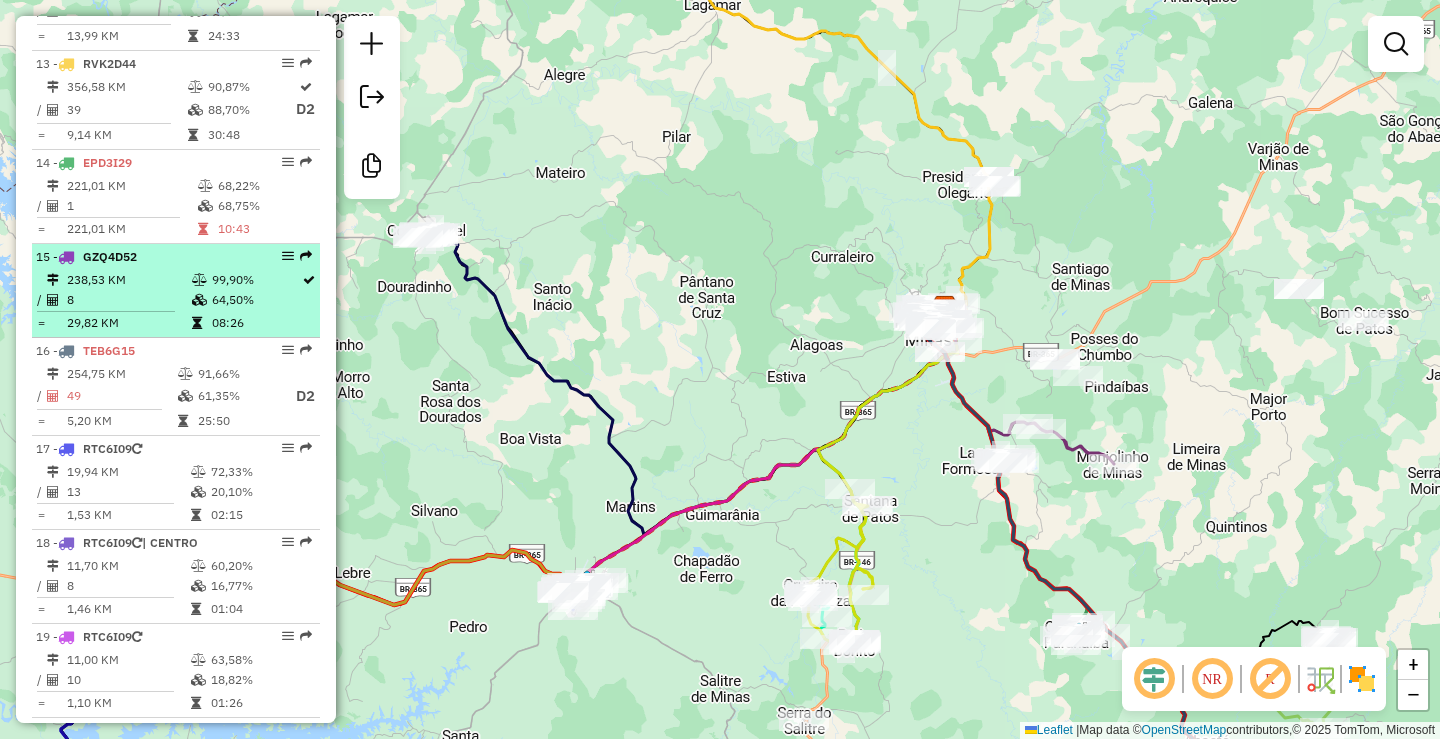 click on "8" at bounding box center (128, 300) 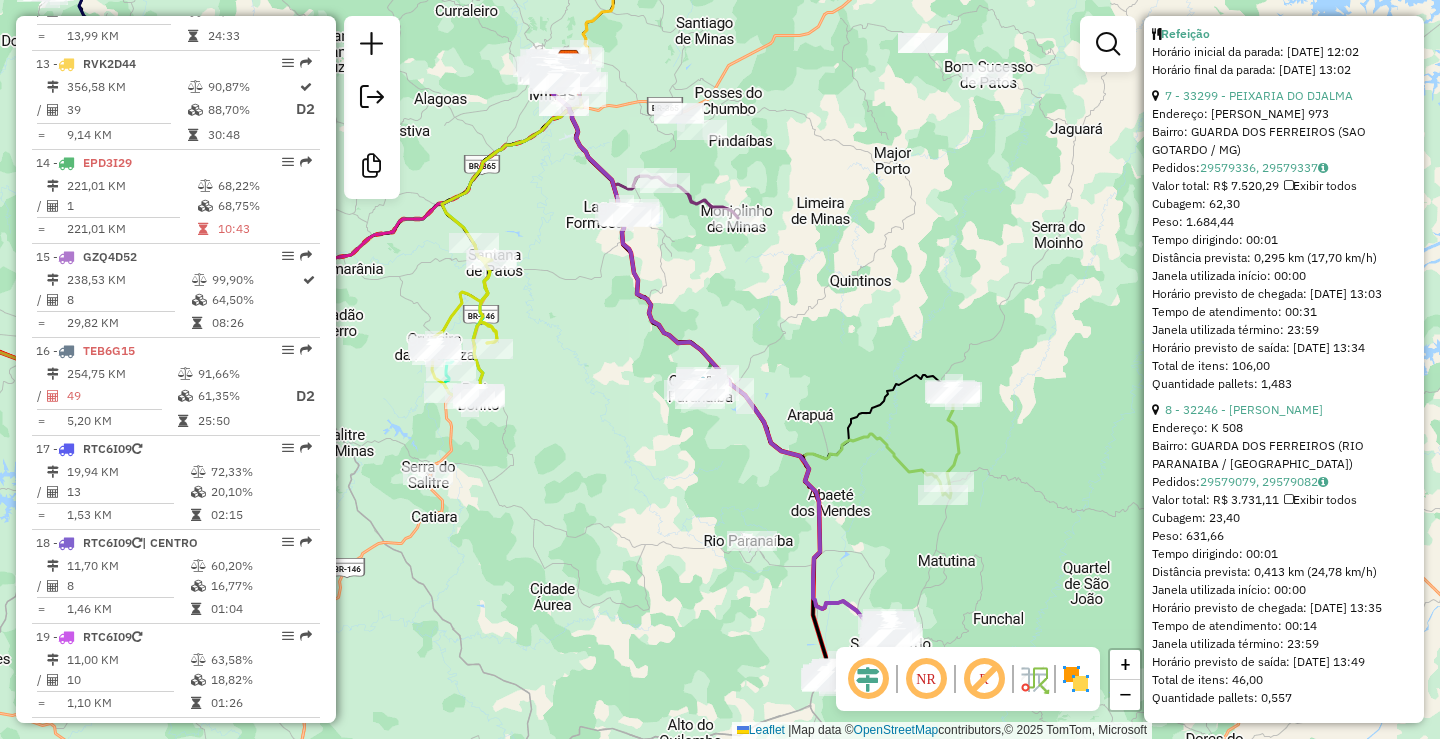scroll, scrollTop: 2935, scrollLeft: 0, axis: vertical 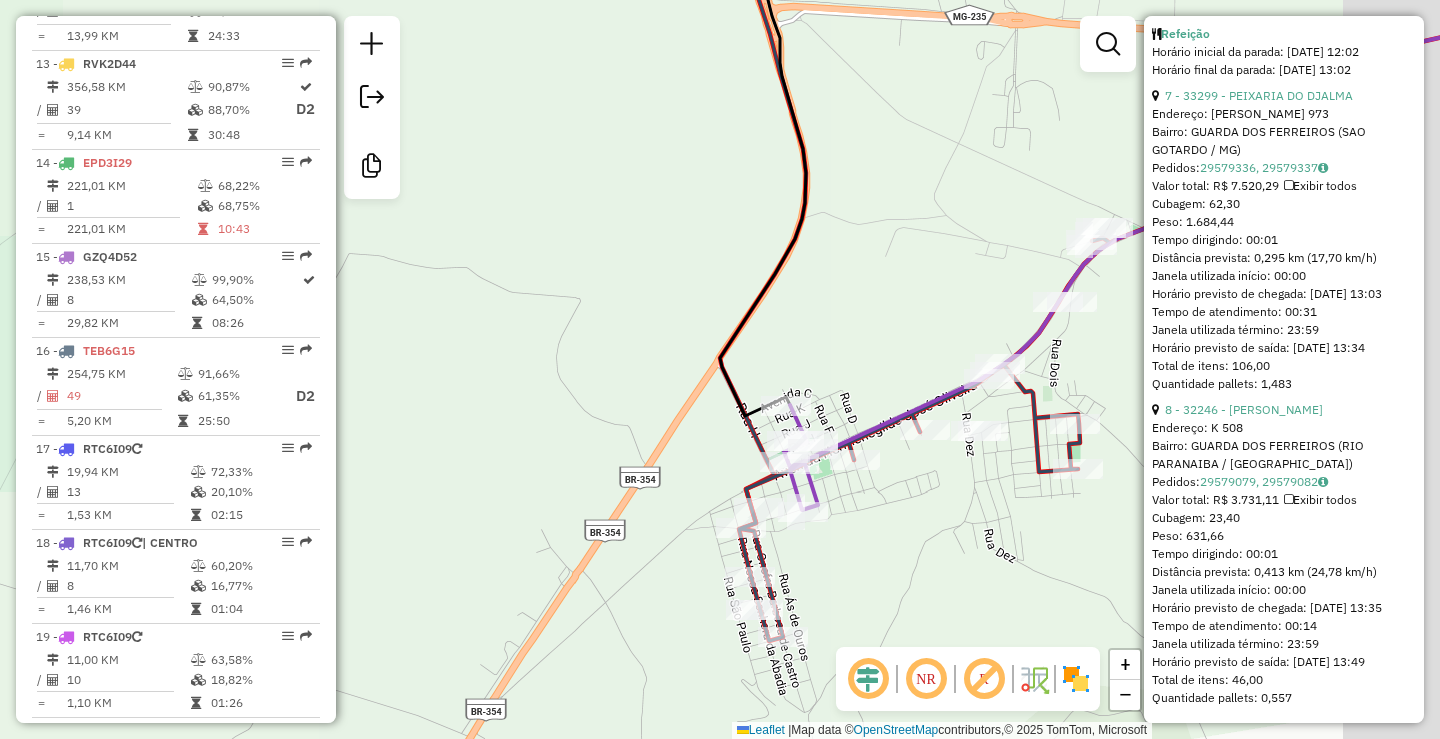drag, startPoint x: 797, startPoint y: 548, endPoint x: 666, endPoint y: 366, distance: 224.24316 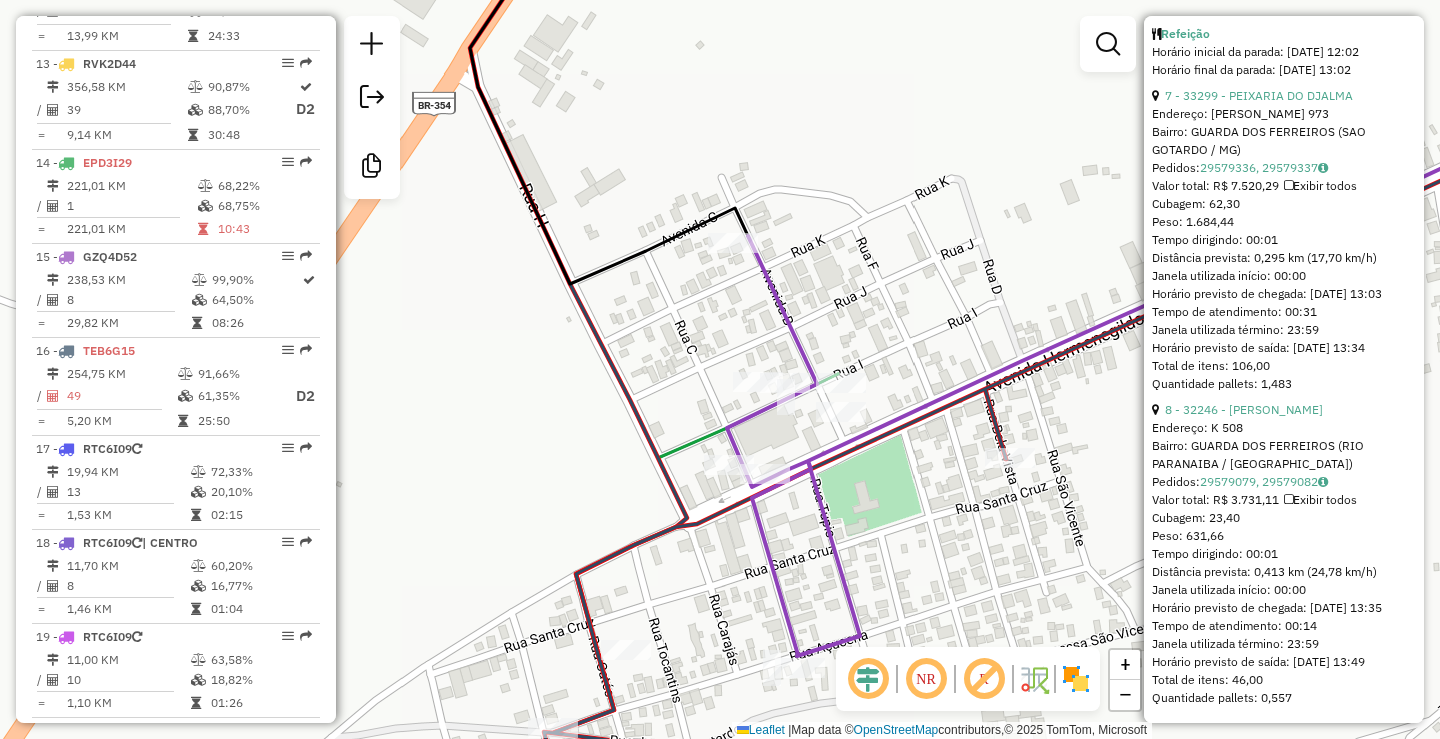 click on "Janela de atendimento Grade de atendimento Capacidade Transportadoras Veículos Cliente Pedidos  Rotas Selecione os dias de semana para filtrar as janelas de atendimento  Seg   Ter   Qua   Qui   Sex   Sáb   Dom  Informe o período da janela de atendimento: De: Até:  Filtrar exatamente a janela do cliente  Considerar janela de atendimento padrão  Selecione os dias de semana para filtrar as grades de atendimento  Seg   Ter   Qua   Qui   Sex   Sáb   Dom   Considerar clientes sem dia de atendimento cadastrado  Clientes fora do dia de atendimento selecionado Filtrar as atividades entre os valores definidos abaixo:  Peso mínimo:   Peso máximo:   Cubagem mínima:   Cubagem máxima:   De:   Até:  Filtrar as atividades entre o tempo de atendimento definido abaixo:  De:   Até:   Considerar capacidade total dos clientes não roteirizados Transportadora: Selecione um ou mais itens Tipo de veículo: Selecione um ou mais itens Veículo: Selecione um ou mais itens Motorista: Selecione um ou mais itens Nome: Rótulo:" 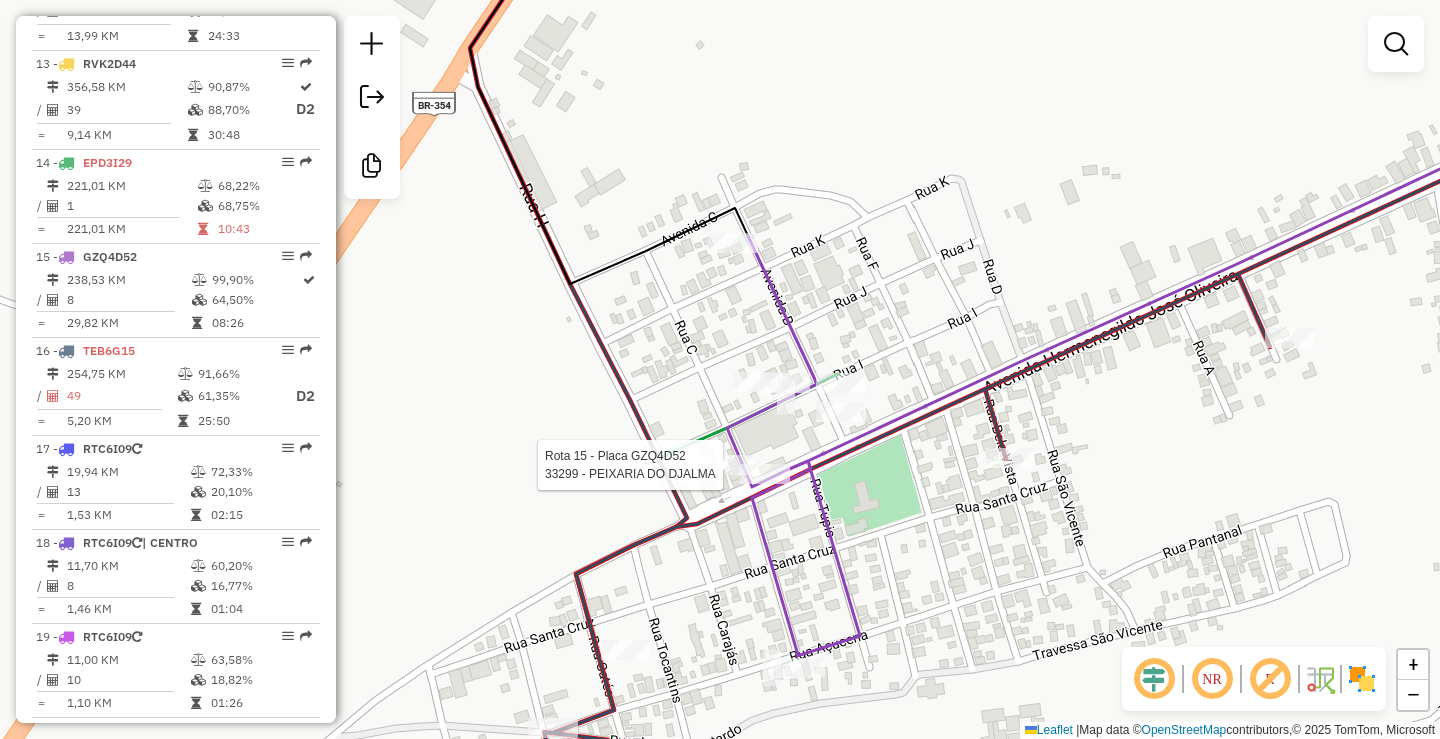 select on "**********" 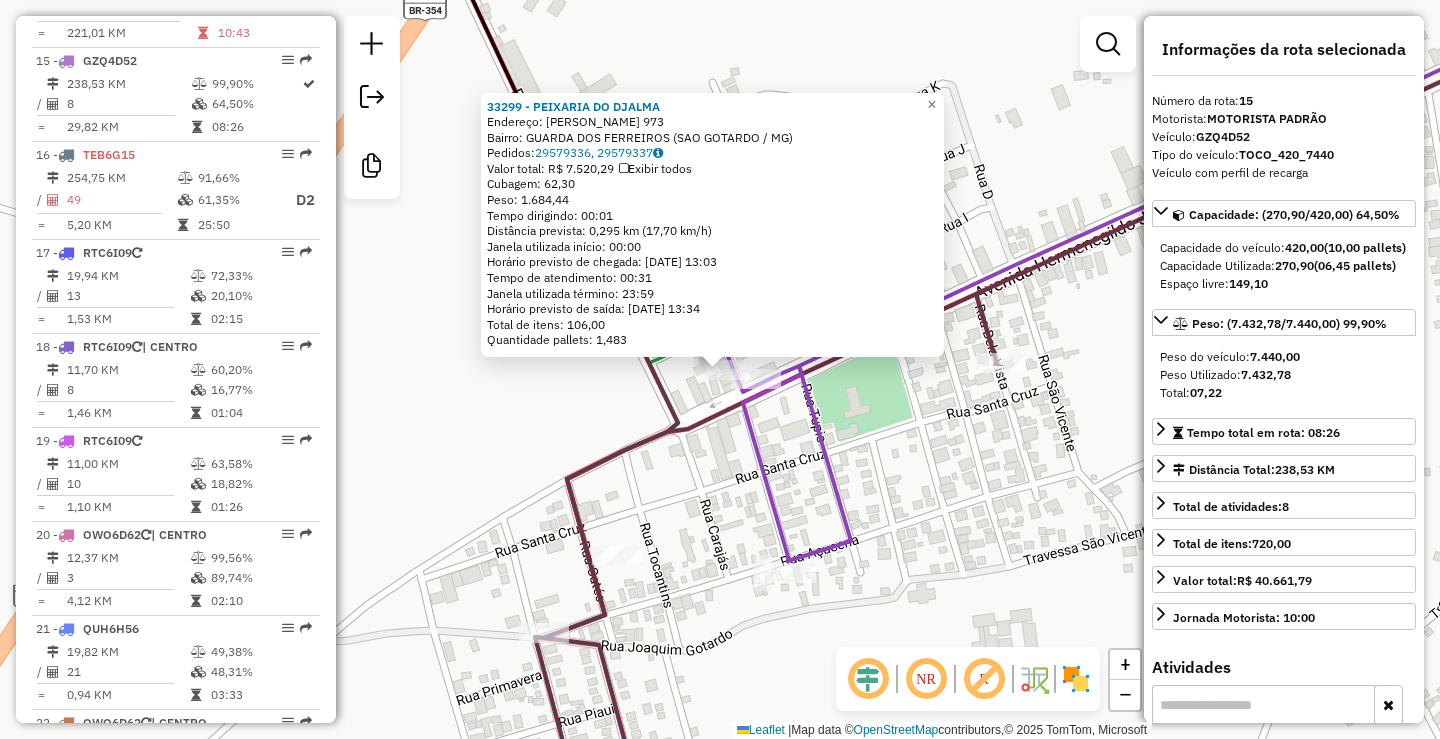 scroll, scrollTop: 2127, scrollLeft: 0, axis: vertical 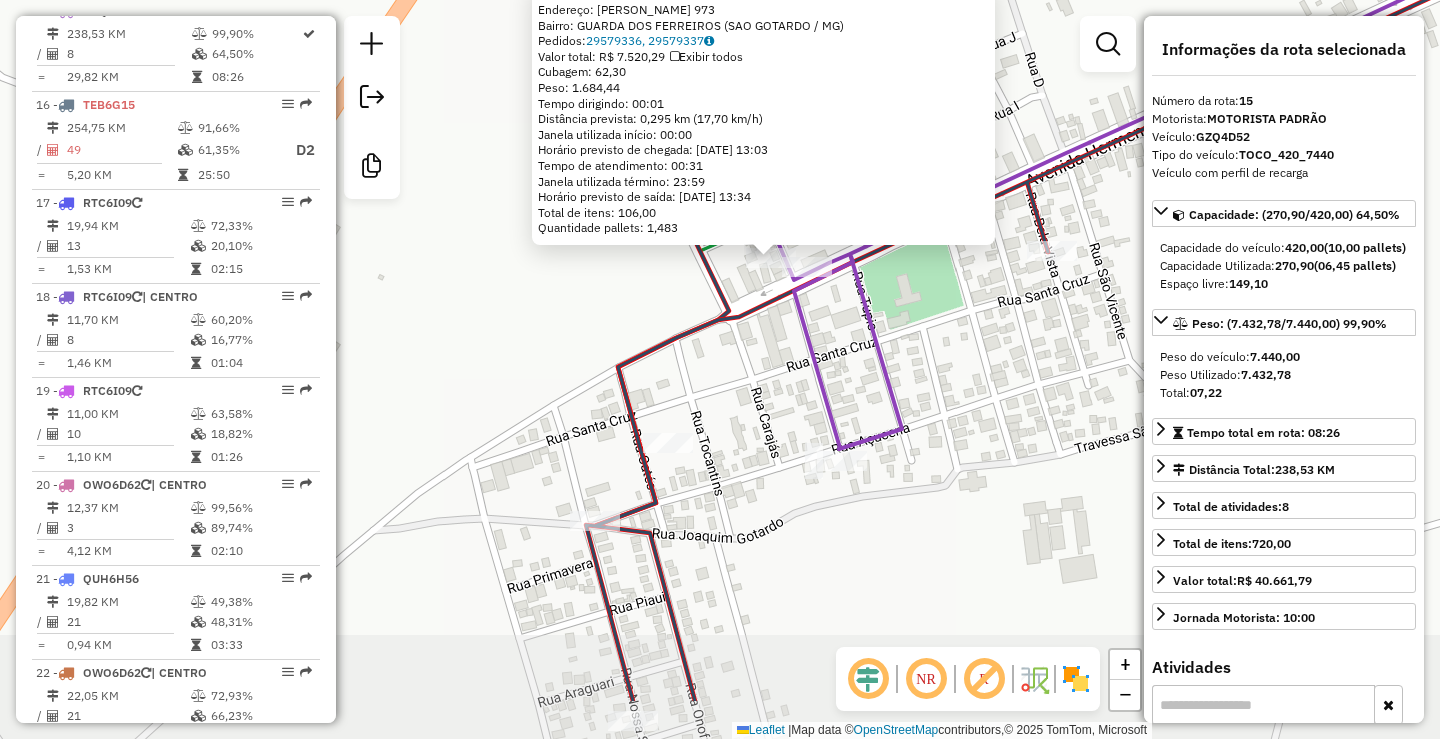drag, startPoint x: 730, startPoint y: 399, endPoint x: 736, endPoint y: 373, distance: 26.683329 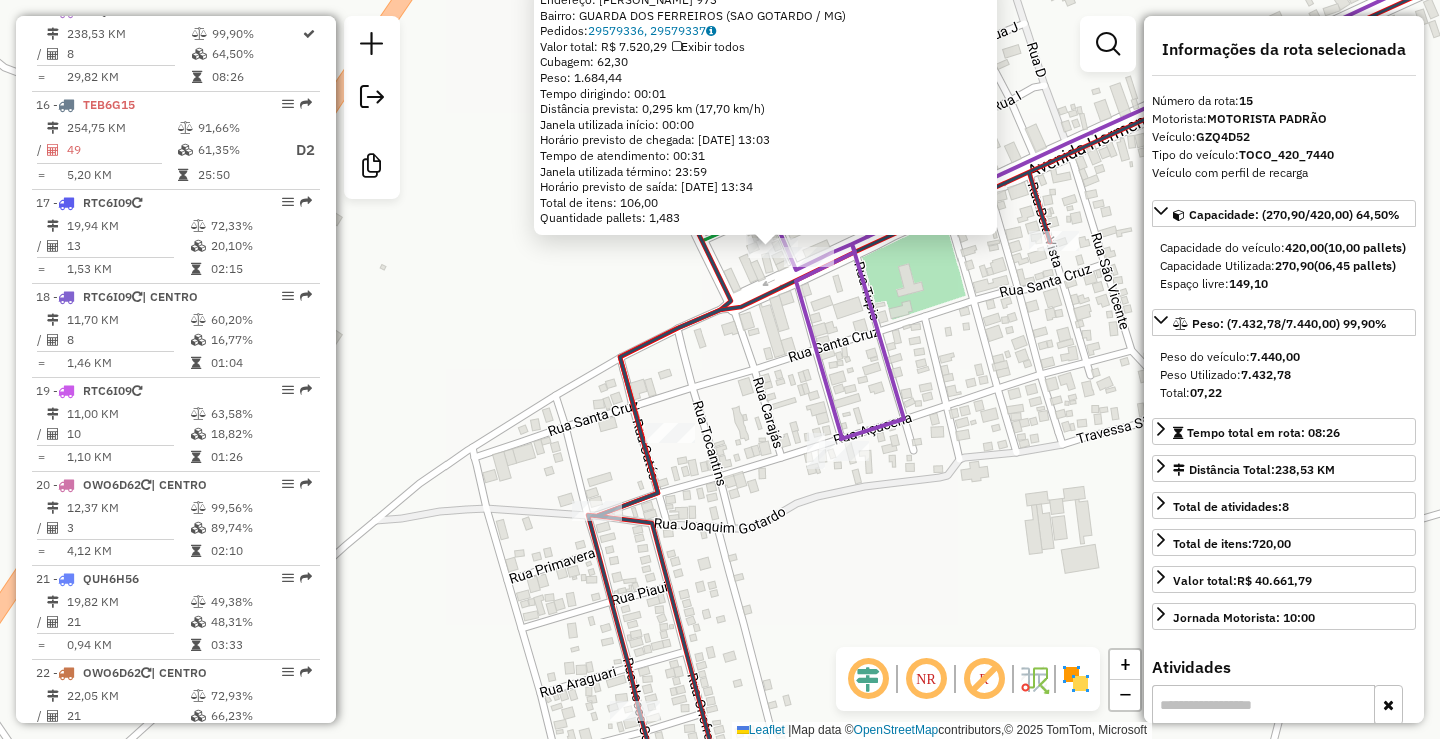 drag, startPoint x: 946, startPoint y: 401, endPoint x: 745, endPoint y: 564, distance: 258.7856 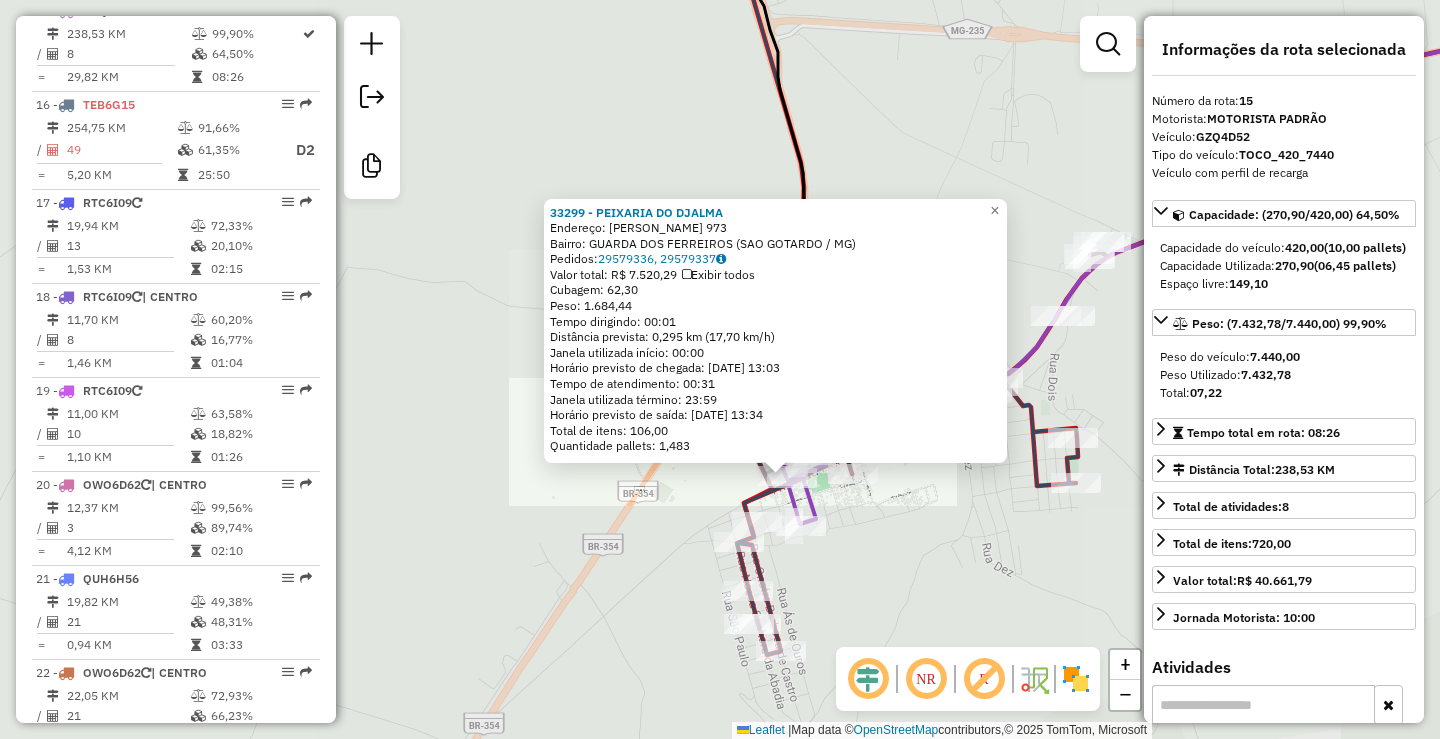 click on "33299 - PEIXARIA DO DJALMA  Endereço:  HERMENEGILDO [PERSON_NAME] 973   Bairro: GUARDA DOS FERREIROS (SAO GOTARDO / [GEOGRAPHIC_DATA])   Pedidos:  29579336, 29579337   Valor total: R$ 7.520,29   Exibir todos   Cubagem: 62,30  Peso: 1.684,44  Tempo dirigindo: 00:01   Distância prevista: 0,295 km (17,70 km/h)   [GEOGRAPHIC_DATA] utilizada início: 00:00   Horário previsto de chegada: [DATE] 13:03   Tempo de atendimento: 00:31   Janela utilizada término: 23:59   Horário previsto de saída: [DATE] 13:34   Total de itens: 106,00   Quantidade pallets: 1,483  × Janela de atendimento Grade de atendimento Capacidade Transportadoras Veículos Cliente Pedidos  Rotas Selecione os dias de semana para filtrar as janelas de atendimento  Seg   Ter   Qua   Qui   Sex   Sáb   Dom  Informe o período da janela de atendimento: De: Até:  Filtrar exatamente a janela do cliente  Considerar janela de atendimento padrão  Selecione os dias de semana para filtrar as grades de atendimento  Seg   Ter   Qua   Qui   Sex   Sáb   Dom   De:   De:" 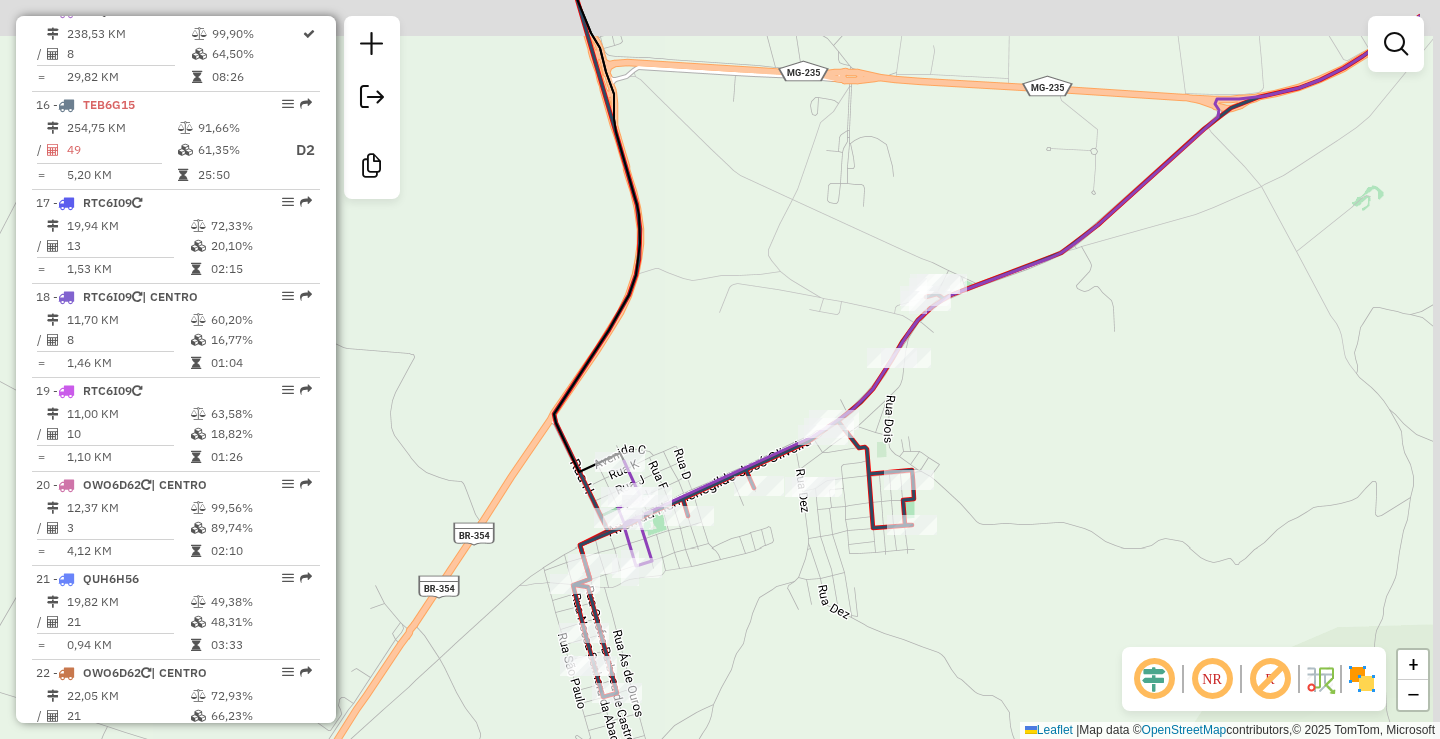 drag, startPoint x: 781, startPoint y: 555, endPoint x: 664, endPoint y: 576, distance: 118.869675 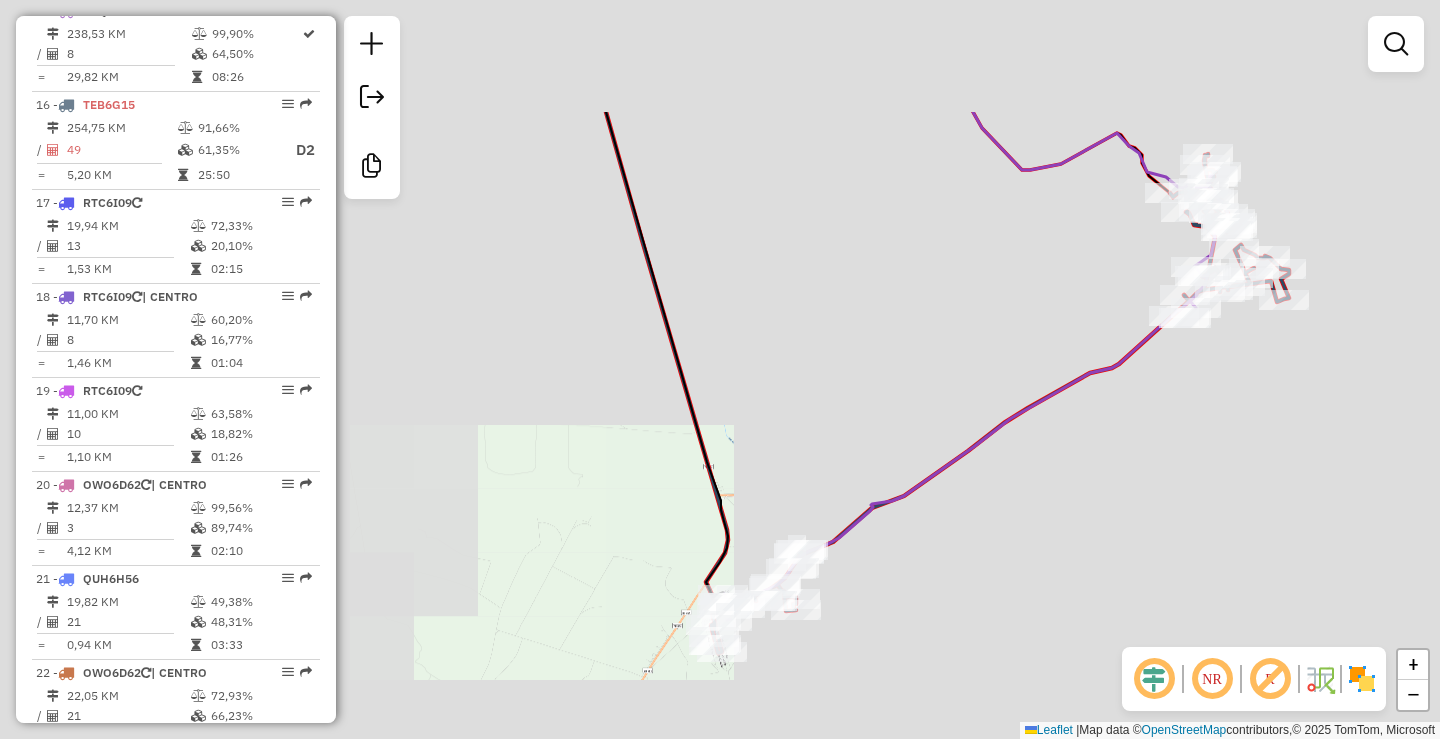 drag, startPoint x: 989, startPoint y: 513, endPoint x: 959, endPoint y: 530, distance: 34.48188 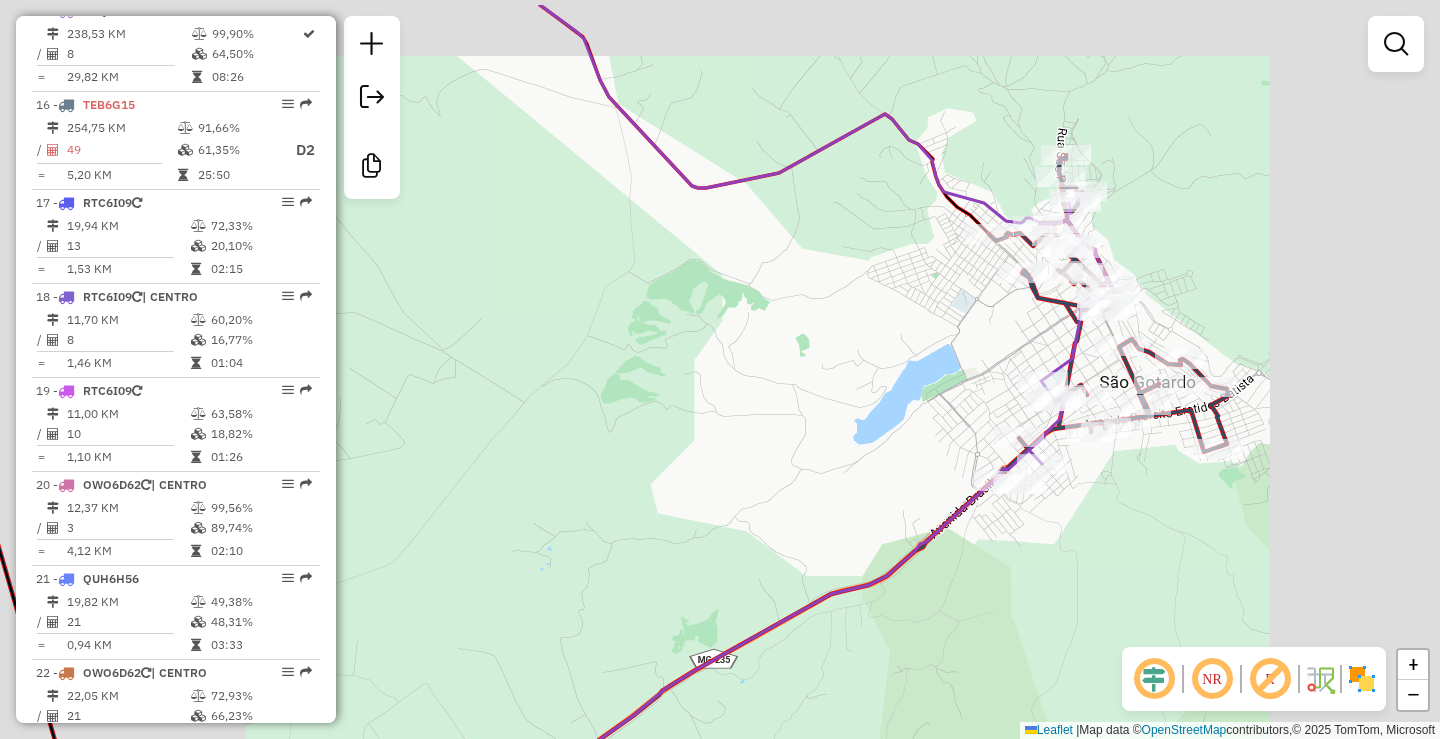 drag, startPoint x: 1125, startPoint y: 445, endPoint x: 1042, endPoint y: 551, distance: 134.62912 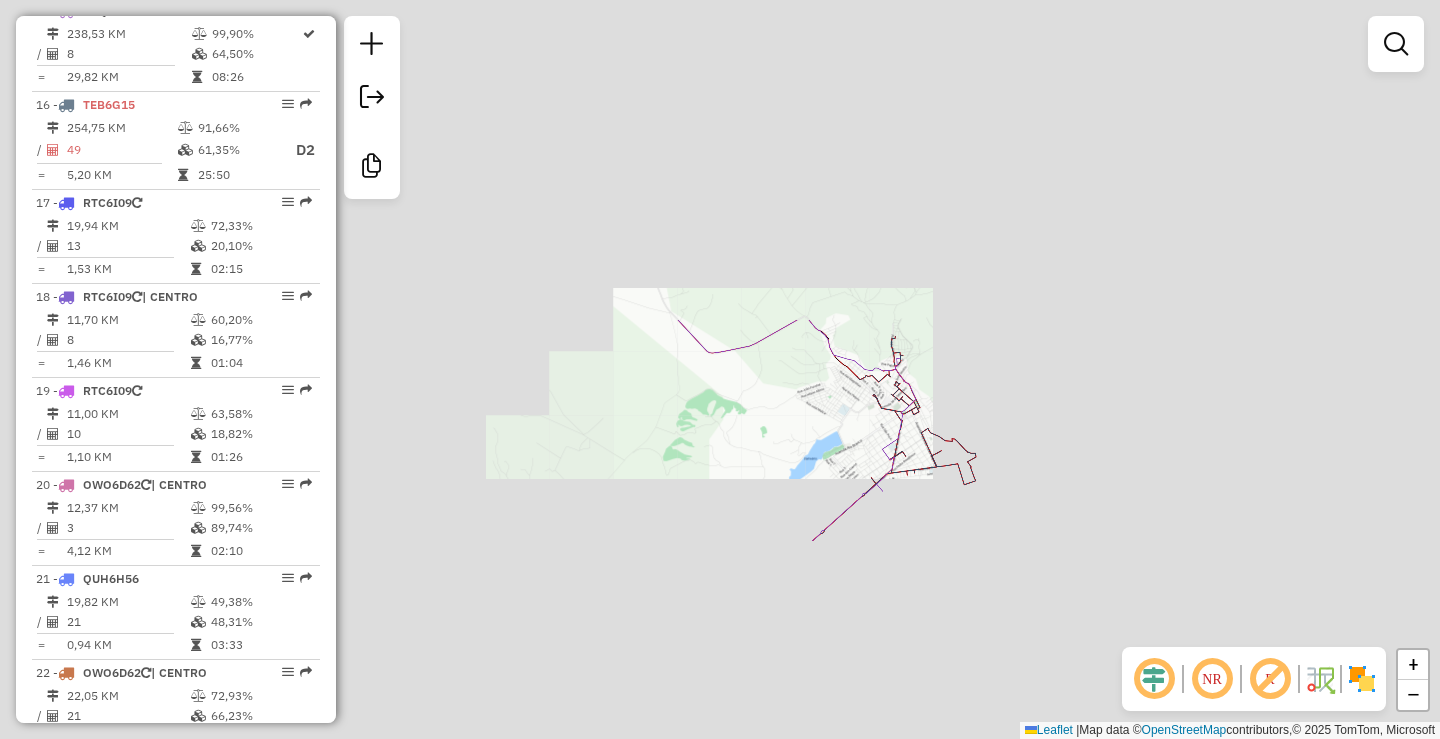 click on "Janela de atendimento Grade de atendimento Capacidade Transportadoras Veículos Cliente Pedidos  Rotas Selecione os dias de semana para filtrar as janelas de atendimento  Seg   Ter   Qua   Qui   Sex   Sáb   Dom  Informe o período da janela de atendimento: De: Até:  Filtrar exatamente a janela do cliente  Considerar janela de atendimento padrão  Selecione os dias de semana para filtrar as grades de atendimento  Seg   Ter   Qua   Qui   Sex   Sáb   Dom   Considerar clientes sem dia de atendimento cadastrado  Clientes fora do dia de atendimento selecionado Filtrar as atividades entre os valores definidos abaixo:  Peso mínimo:   Peso máximo:   Cubagem mínima:   Cubagem máxima:   De:   Até:  Filtrar as atividades entre o tempo de atendimento definido abaixo:  De:   Até:   Considerar capacidade total dos clientes não roteirizados Transportadora: Selecione um ou mais itens Tipo de veículo: Selecione um ou mais itens Veículo: Selecione um ou mais itens Motorista: Selecione um ou mais itens Nome: Rótulo:" 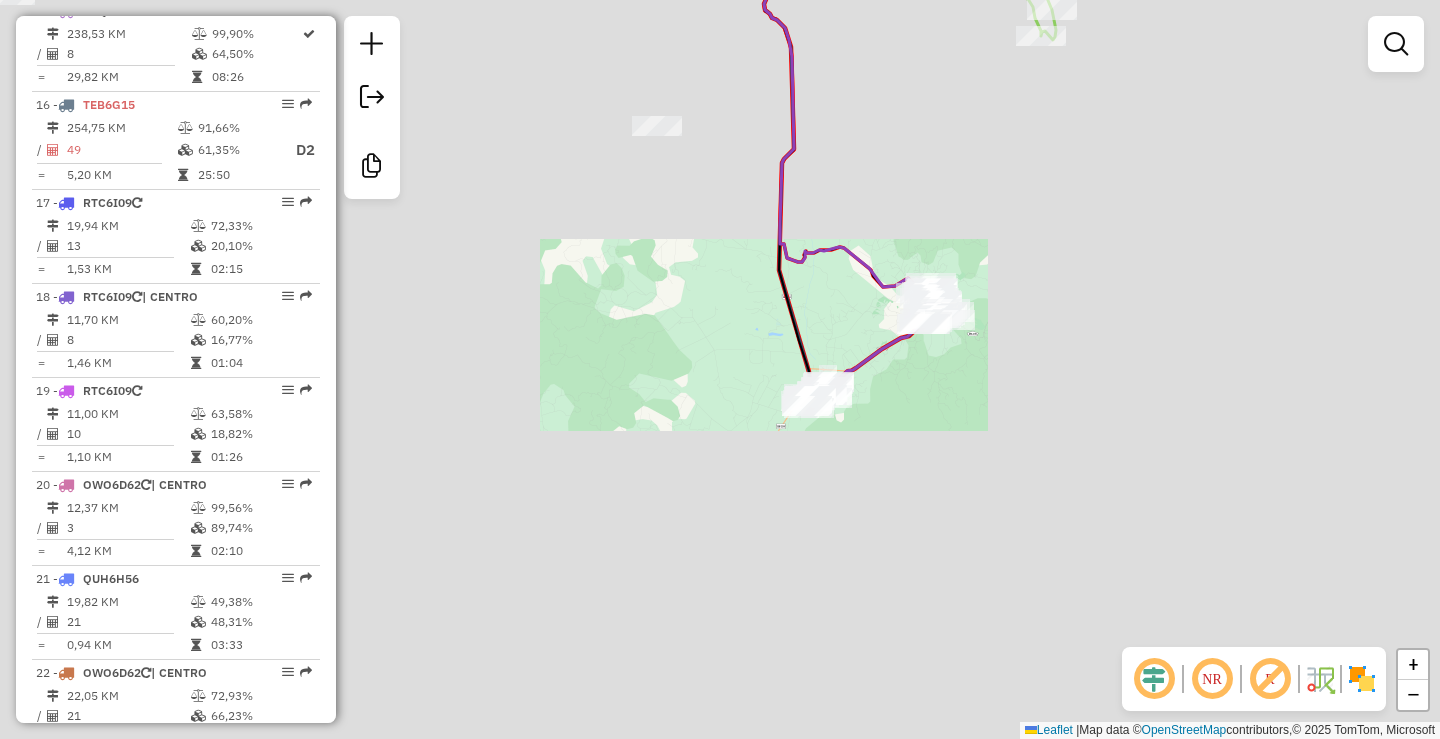 drag, startPoint x: 860, startPoint y: 335, endPoint x: 873, endPoint y: 326, distance: 15.811388 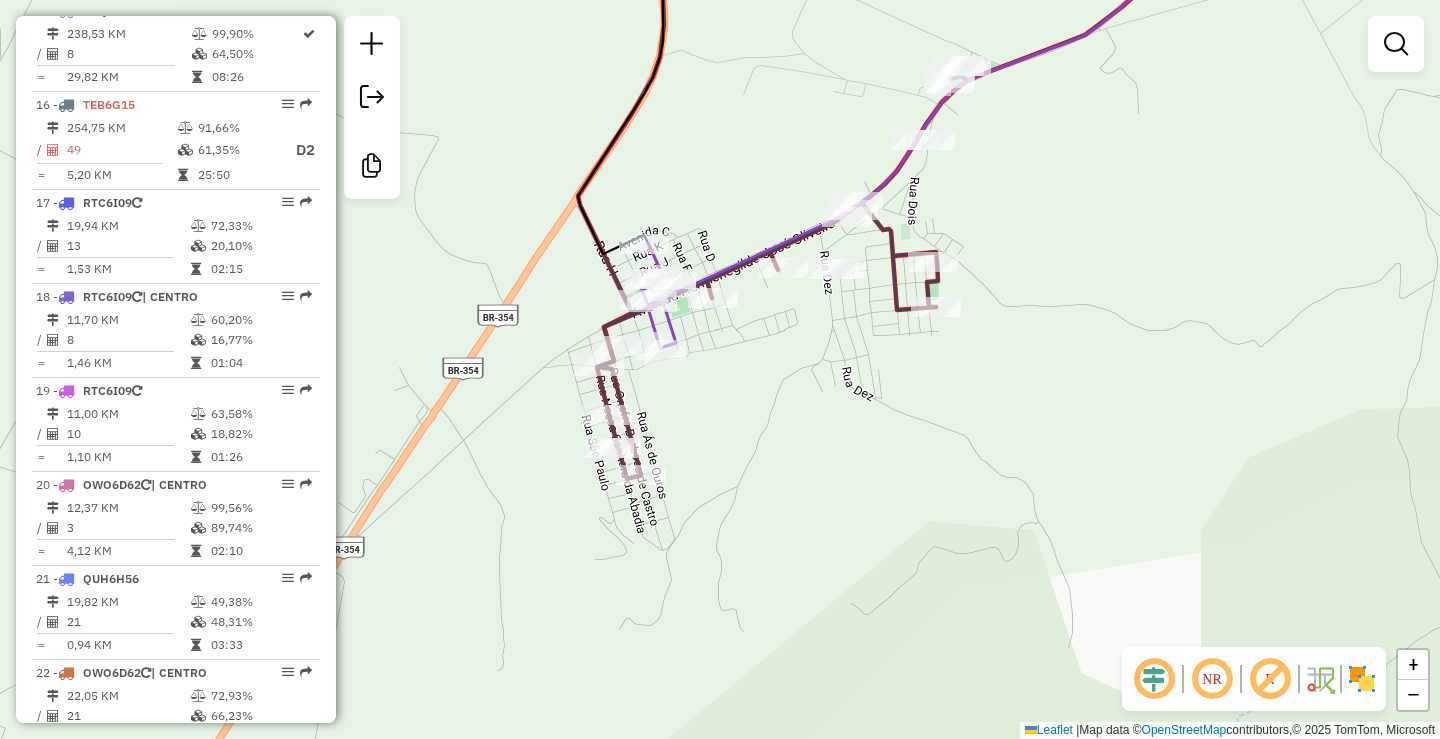 drag, startPoint x: 855, startPoint y: 368, endPoint x: 834, endPoint y: 357, distance: 23.70654 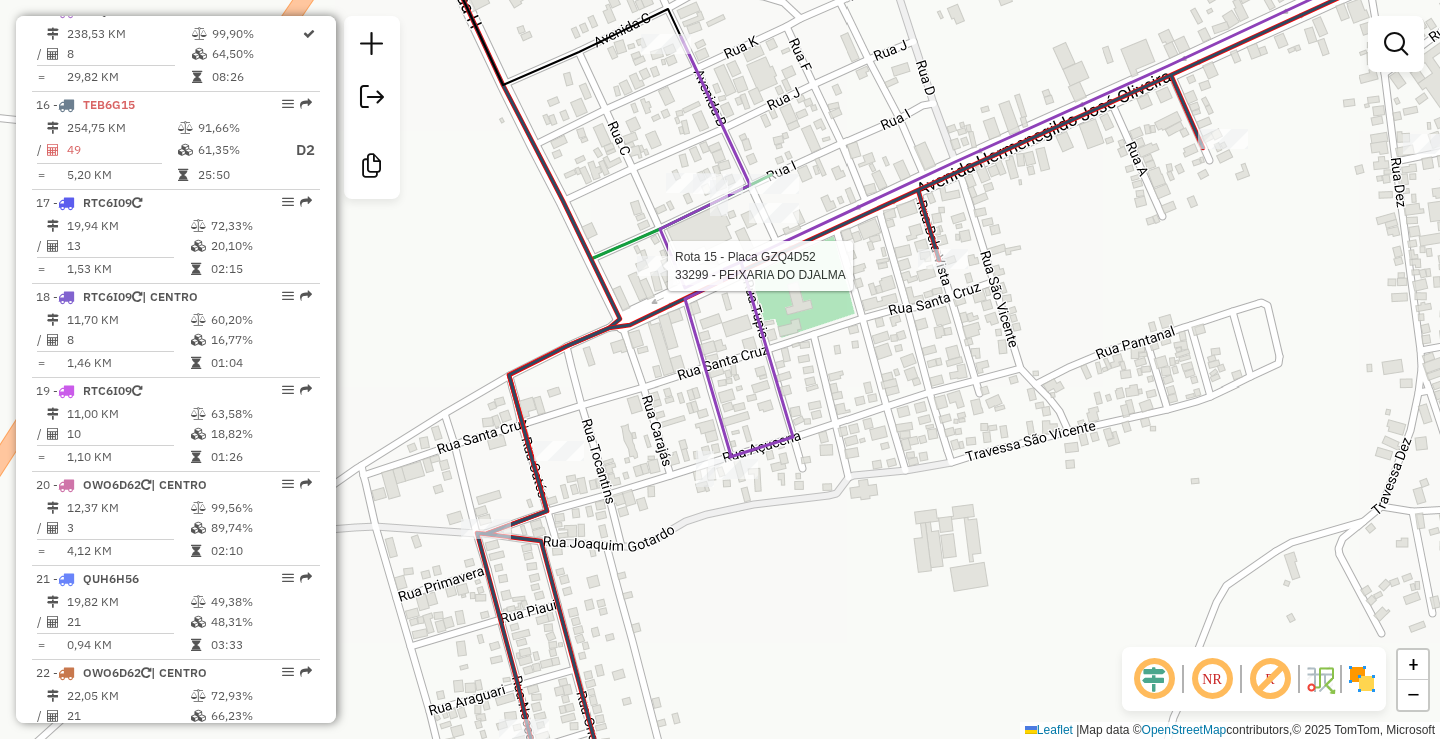 select on "**********" 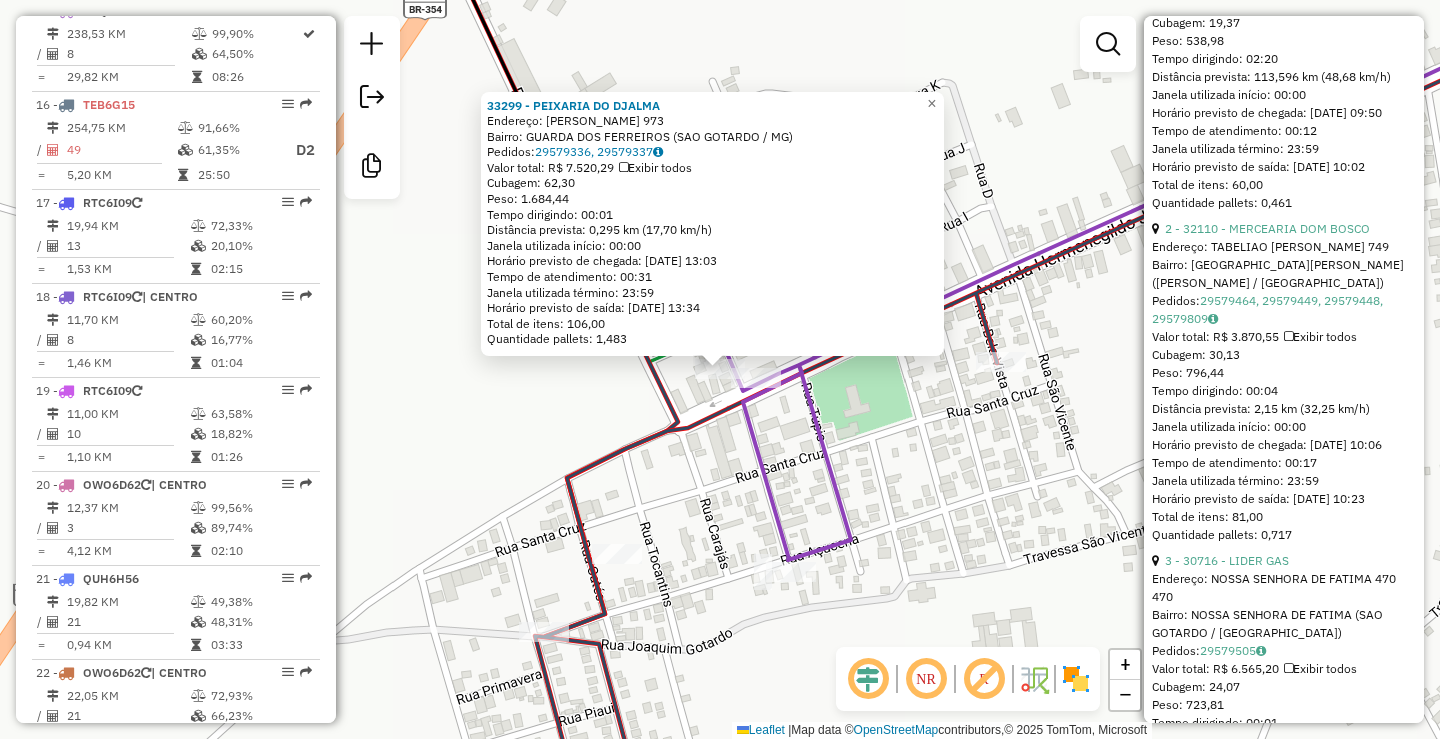 scroll, scrollTop: 1000, scrollLeft: 0, axis: vertical 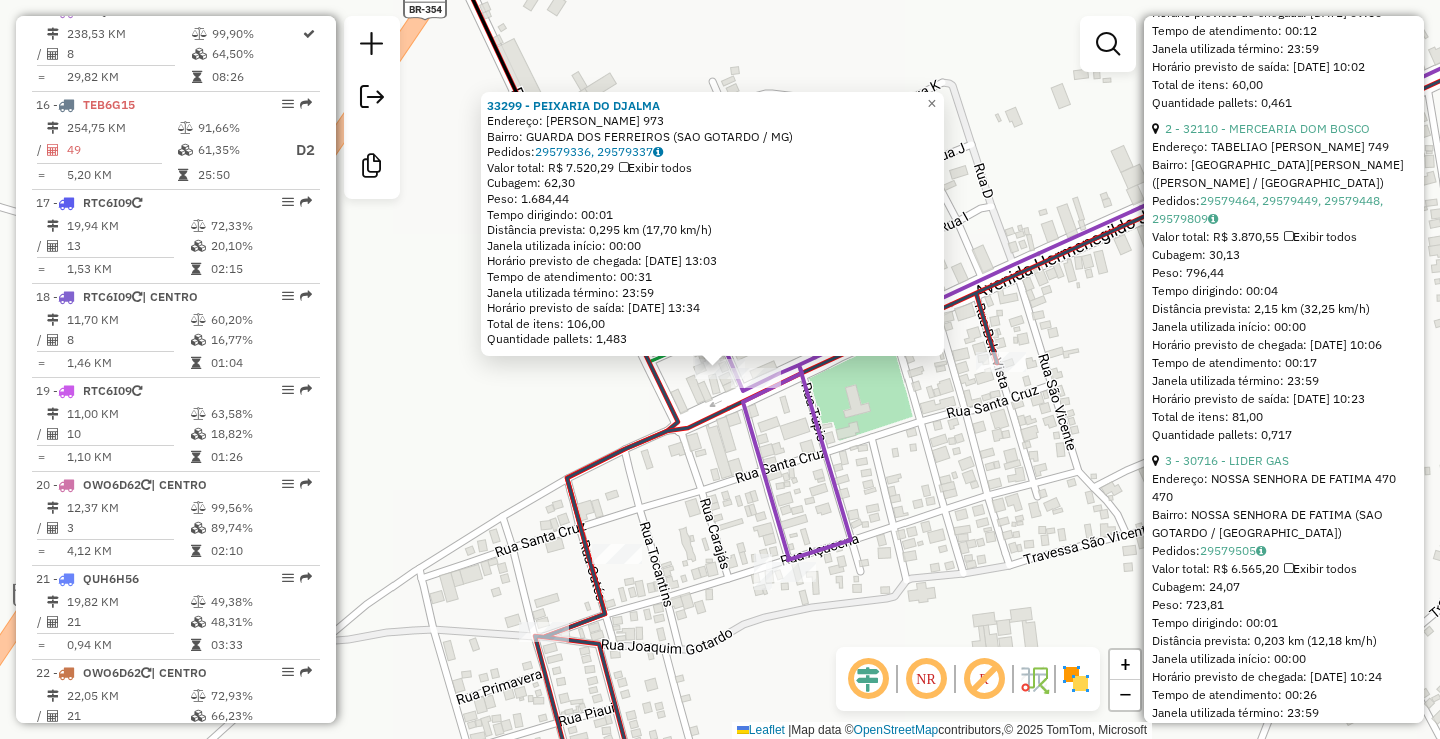 click on "Rota 15 - Placa GZQ4D52  30746 - ANTONIO JOGOS 33299 - PEIXARIA DO DJALMA  Endereço:  [STREET_ADDRESS][PERSON_NAME]   Bairro: GUARDA DOS FERREIROS (SAO GOTARDO / MG)   Pedidos:  29579336, 29579337   Valor total: R$ 7.520,29   Exibir todos   Cubagem: 62,30  Peso: 1.684,44  Tempo dirigindo: 00:01   Distância prevista: 0,295 km (17,70 km/h)   Janela utilizada início: 00:00   Horário previsto de chegada: [DATE] 13:03   Tempo de atendimento: 00:31   Janela utilizada término: 23:59   Horário previsto de saída: [DATE] 13:34   Total de itens: 106,00   Quantidade pallets: 1,483  × Janela de atendimento Grade de atendimento Capacidade Transportadoras Veículos Cliente Pedidos  Rotas Selecione os dias de semana para filtrar as janelas de atendimento  Seg   Ter   Qua   Qui   Sex   Sáb   Dom  Informe o período da janela de atendimento: De: Até:  Filtrar exatamente a janela do cliente  Considerar janela de atendimento padrão  Selecione os dias de semana para filtrar as grades de atendimento  Seg  +" 